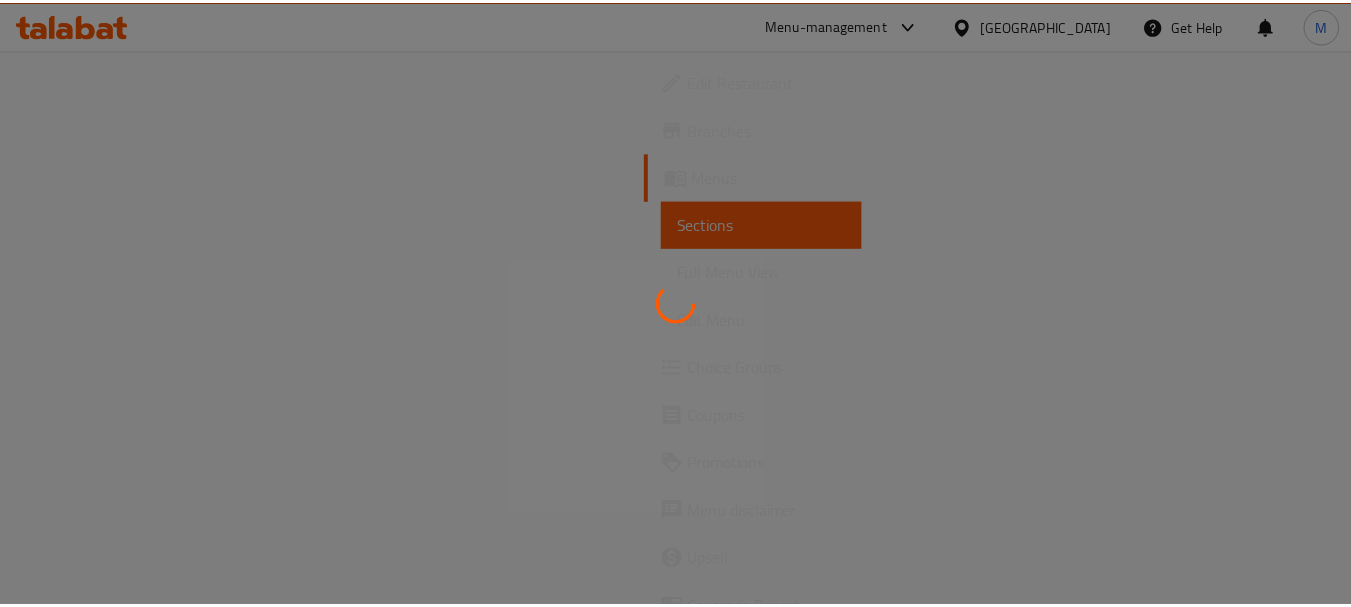 scroll, scrollTop: 0, scrollLeft: 0, axis: both 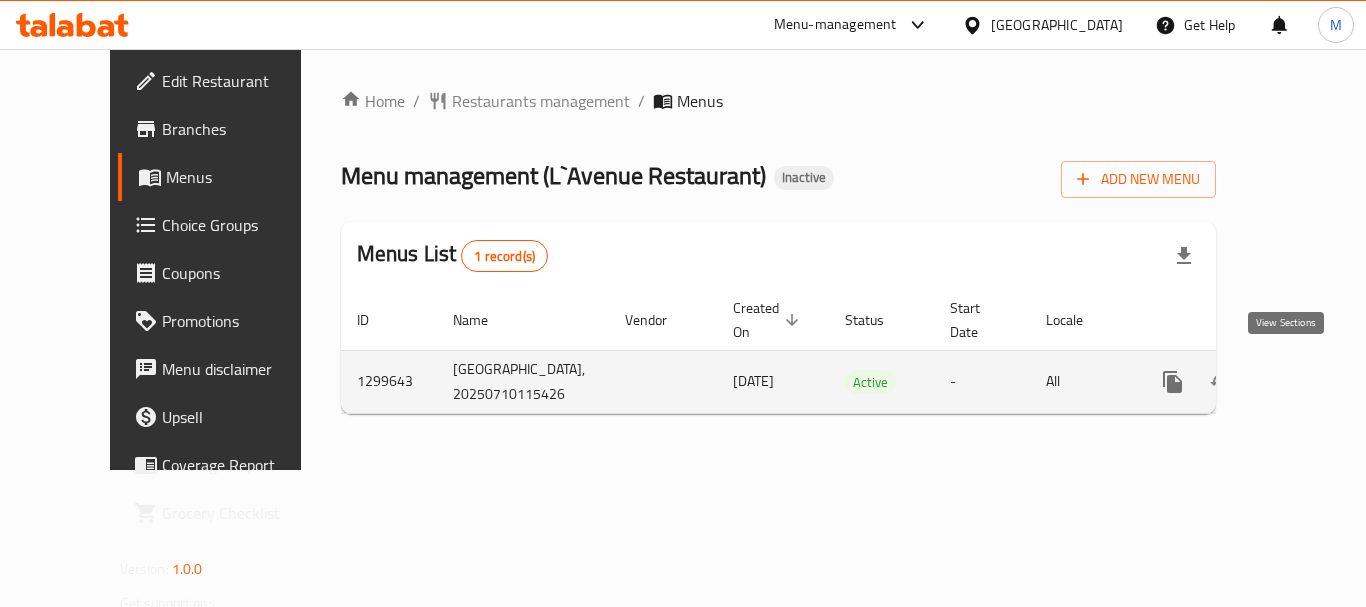 click 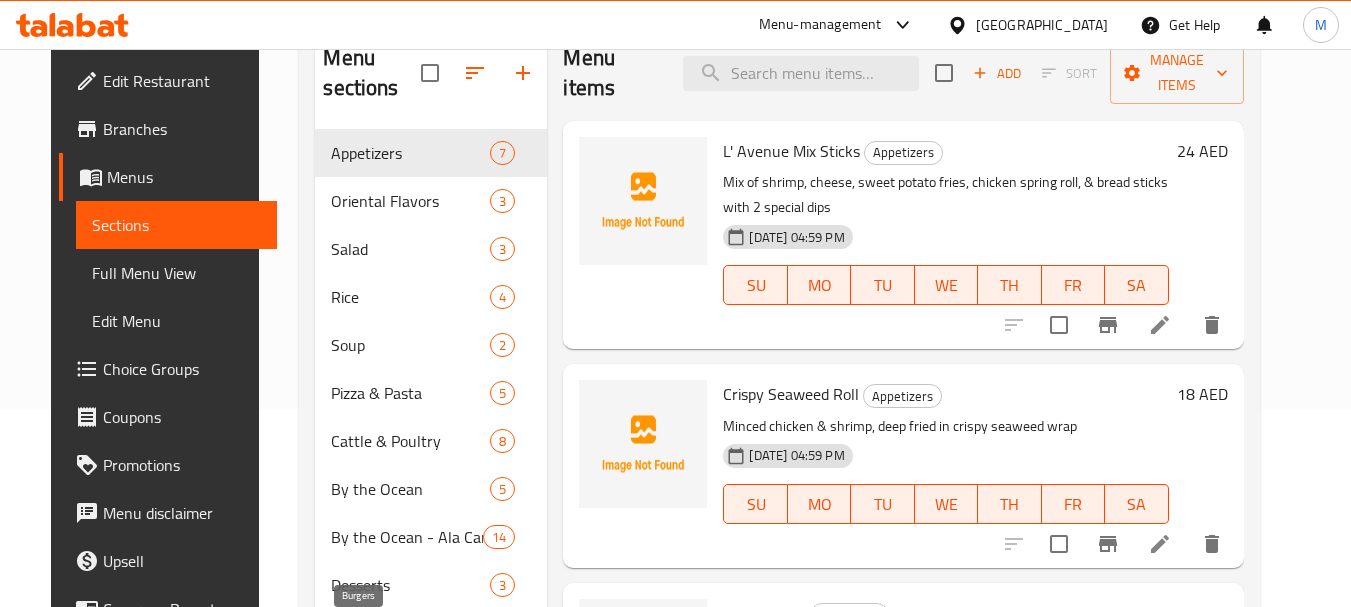scroll, scrollTop: 400, scrollLeft: 0, axis: vertical 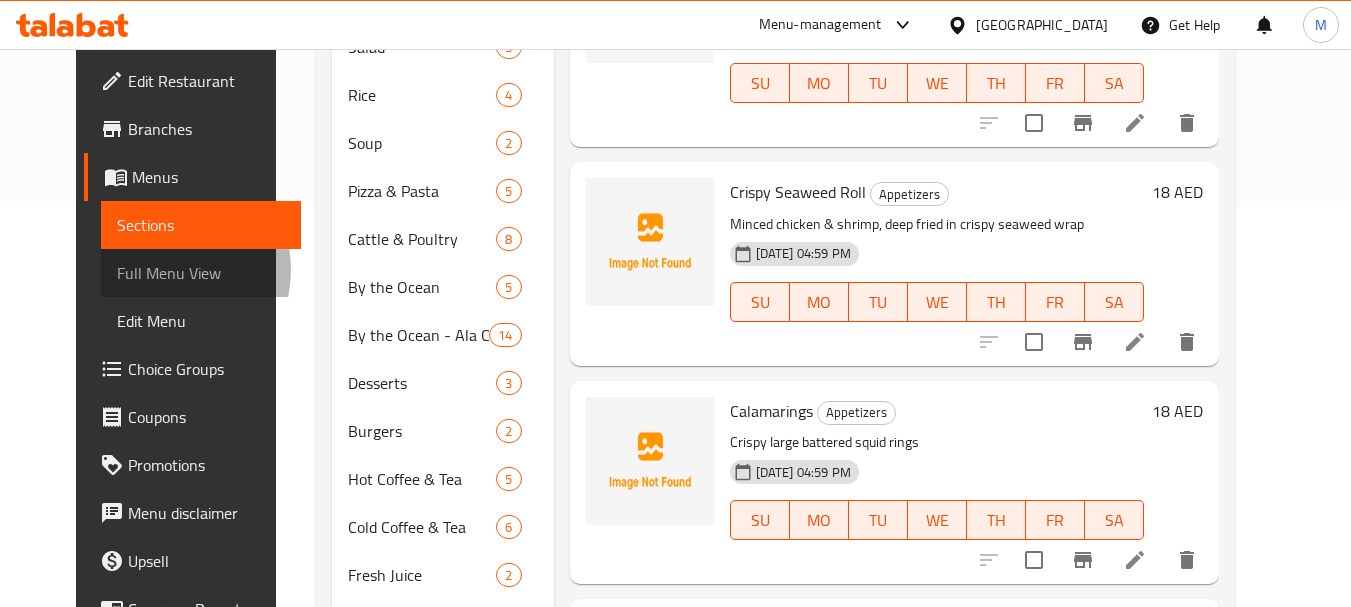 click on "Full Menu View" at bounding box center (201, 273) 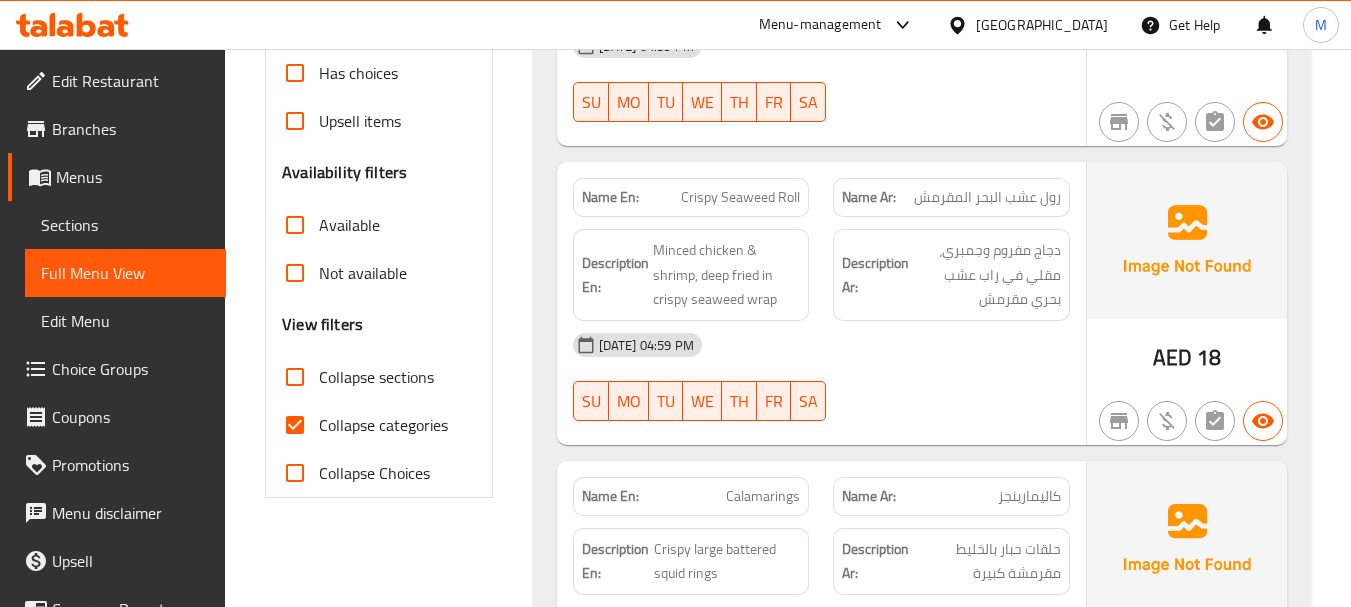 scroll, scrollTop: 700, scrollLeft: 0, axis: vertical 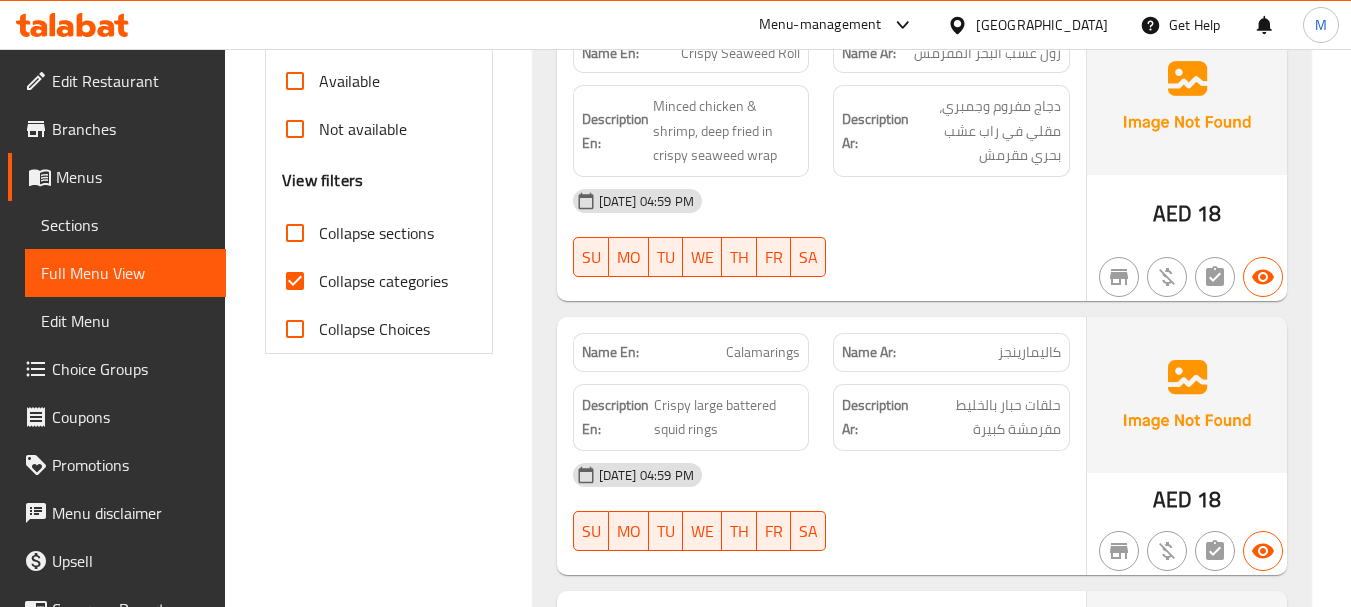 drag, startPoint x: 346, startPoint y: 223, endPoint x: 329, endPoint y: 282, distance: 61.400326 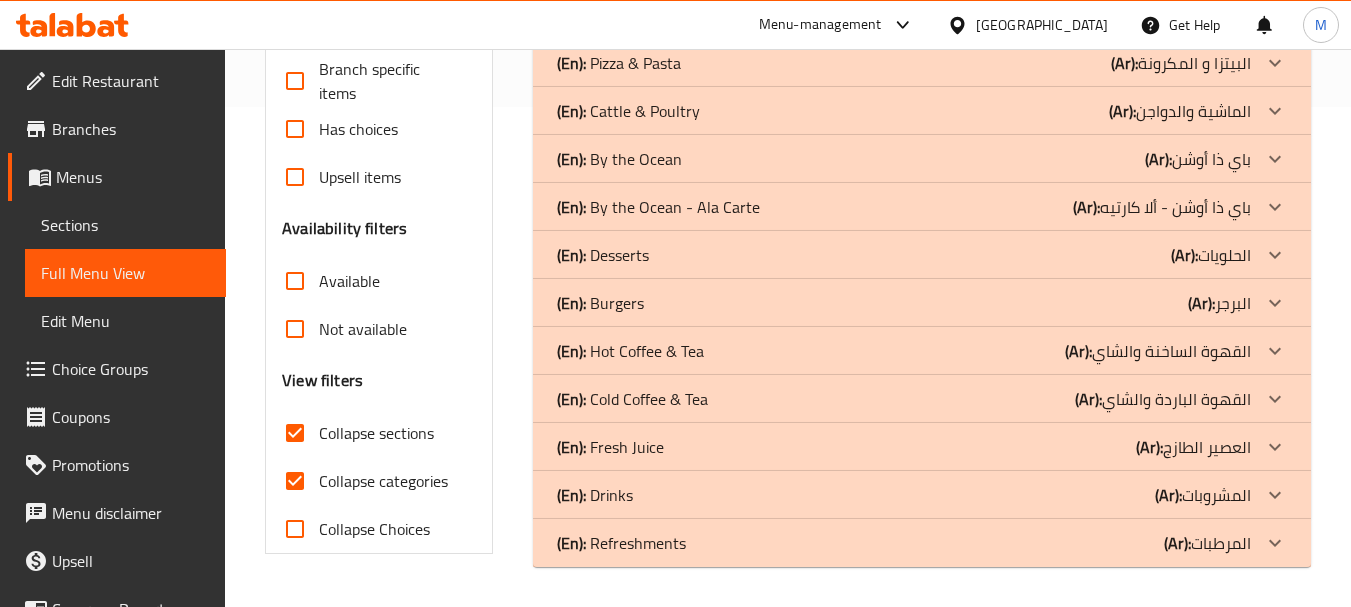 click on "Free items Branch specific items Has choices Upsell items Availability filters Available Not available View filters Collapse sections Collapse categories Collapse Choices" at bounding box center (378, 281) 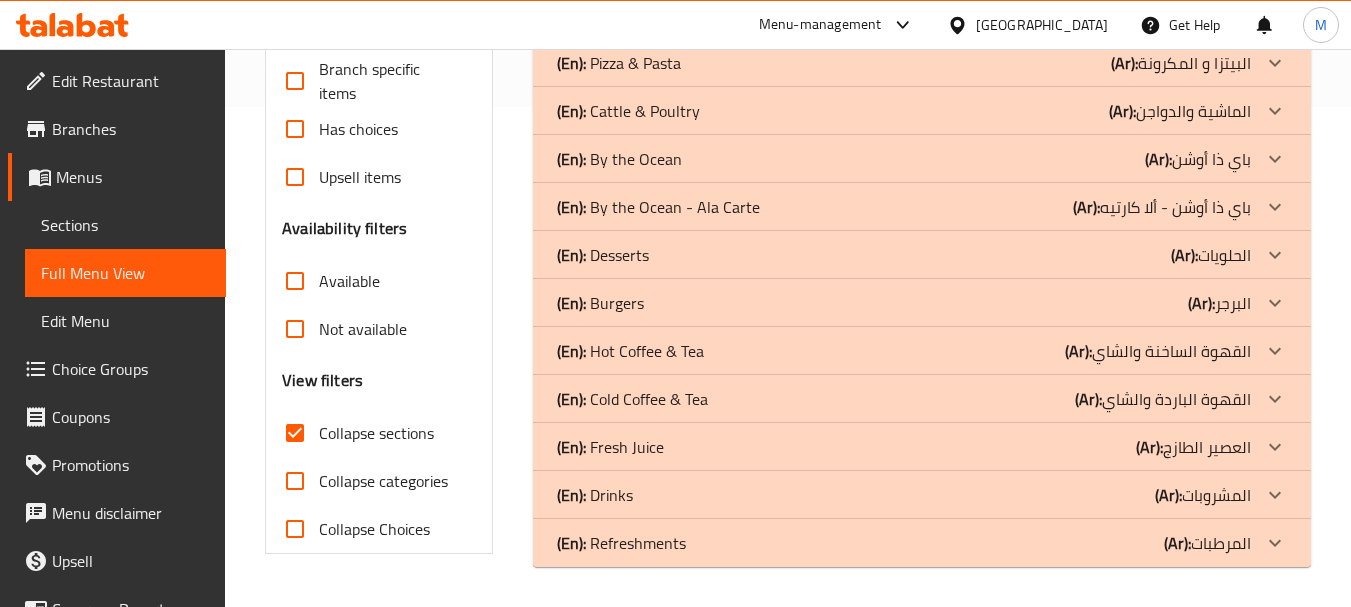 click 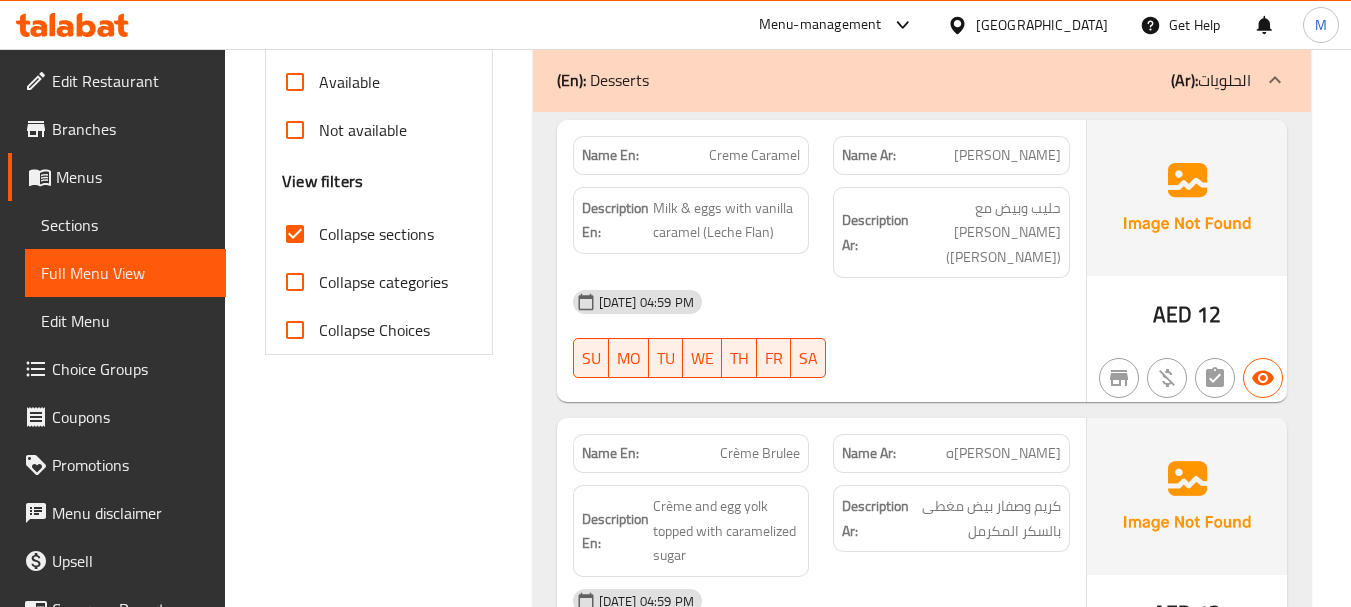 scroll, scrollTop: 700, scrollLeft: 0, axis: vertical 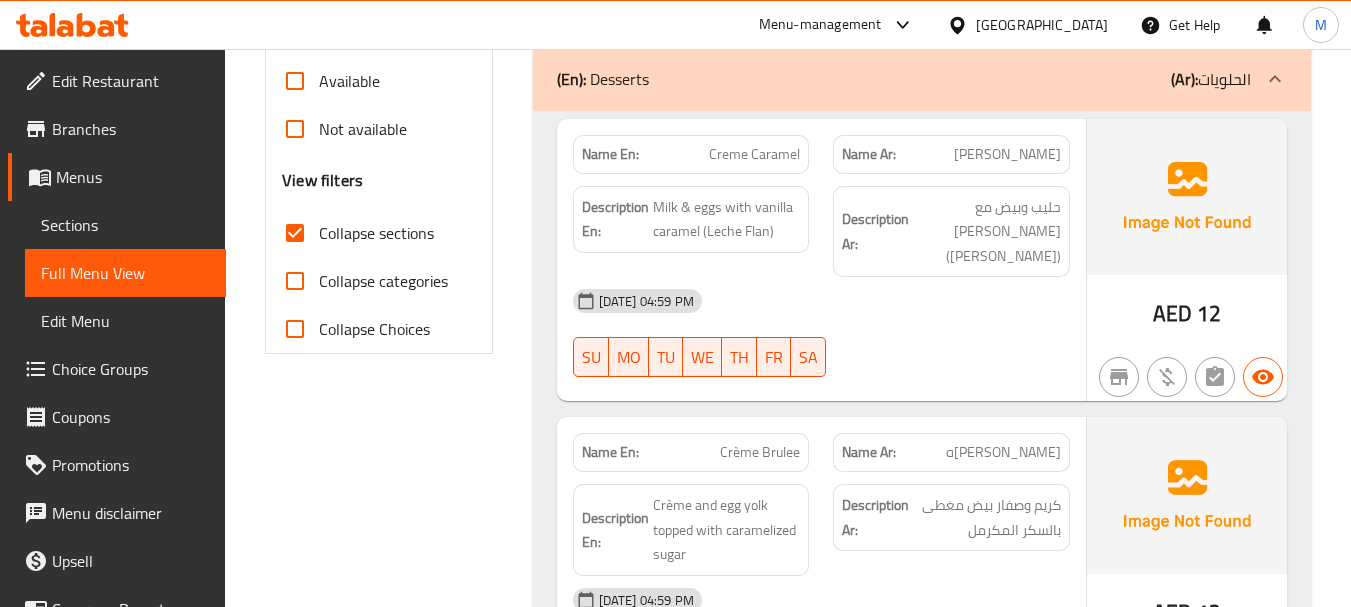 click on "Name Ar: كريم بروليه" at bounding box center (951, 452) 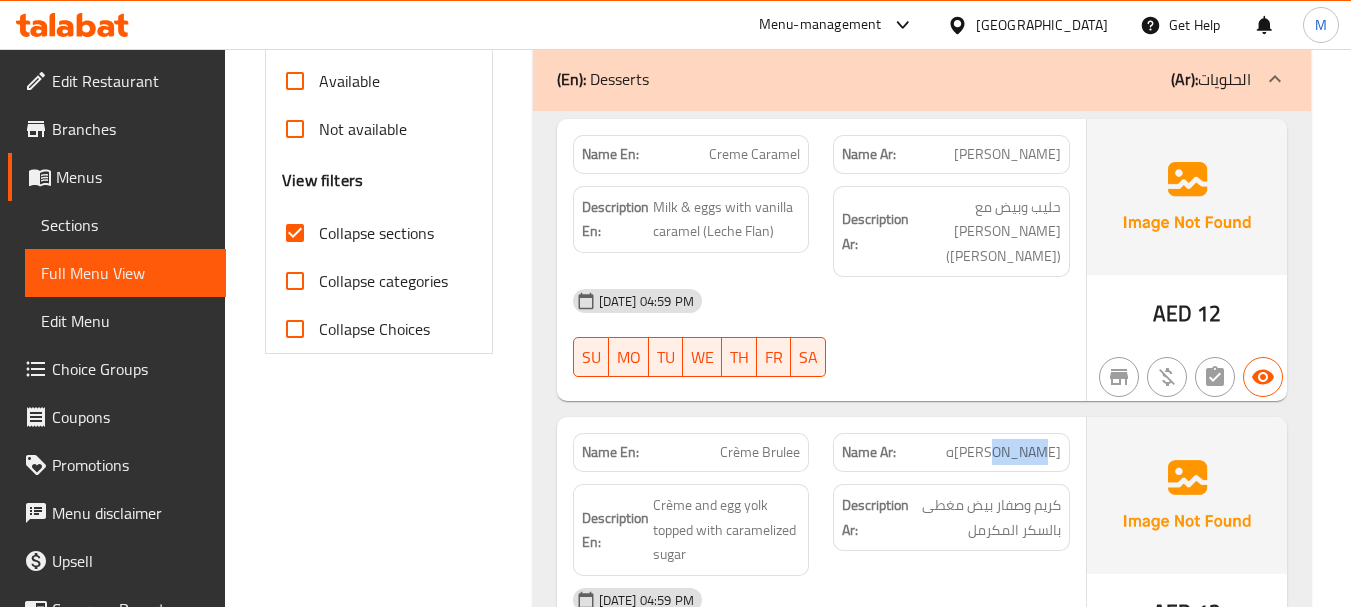 click on "Name Ar: كريم بروليه" at bounding box center (951, 452) 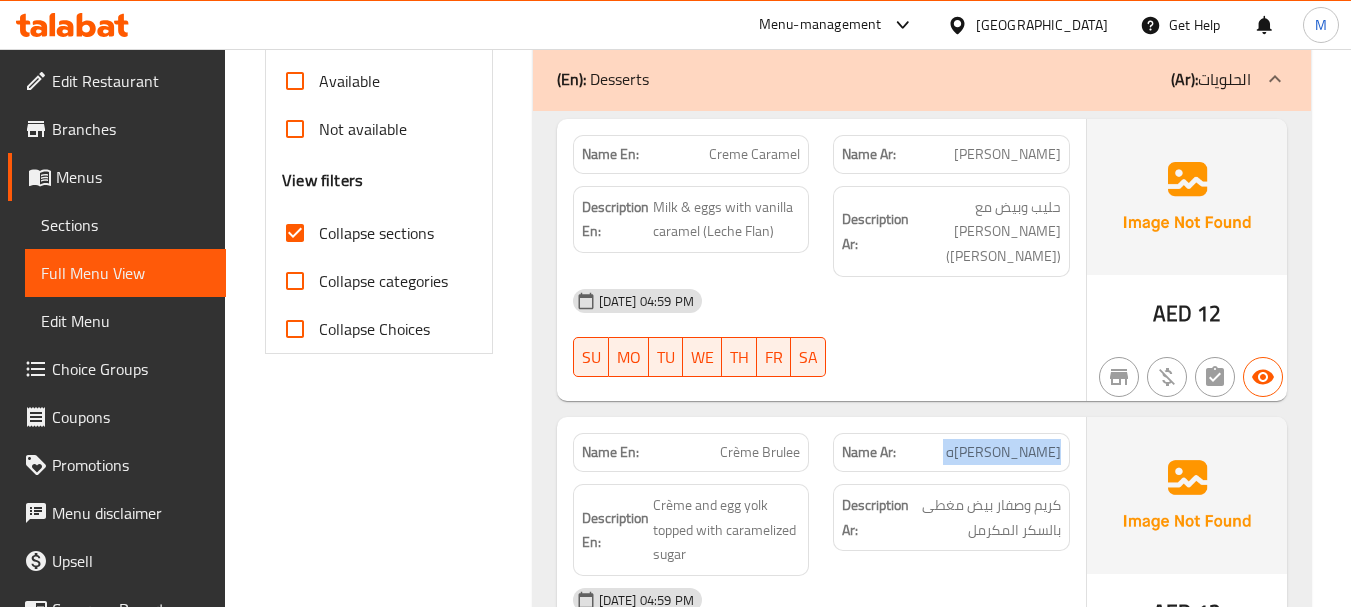 click on "Name Ar: كريم بروليه" at bounding box center [951, 452] 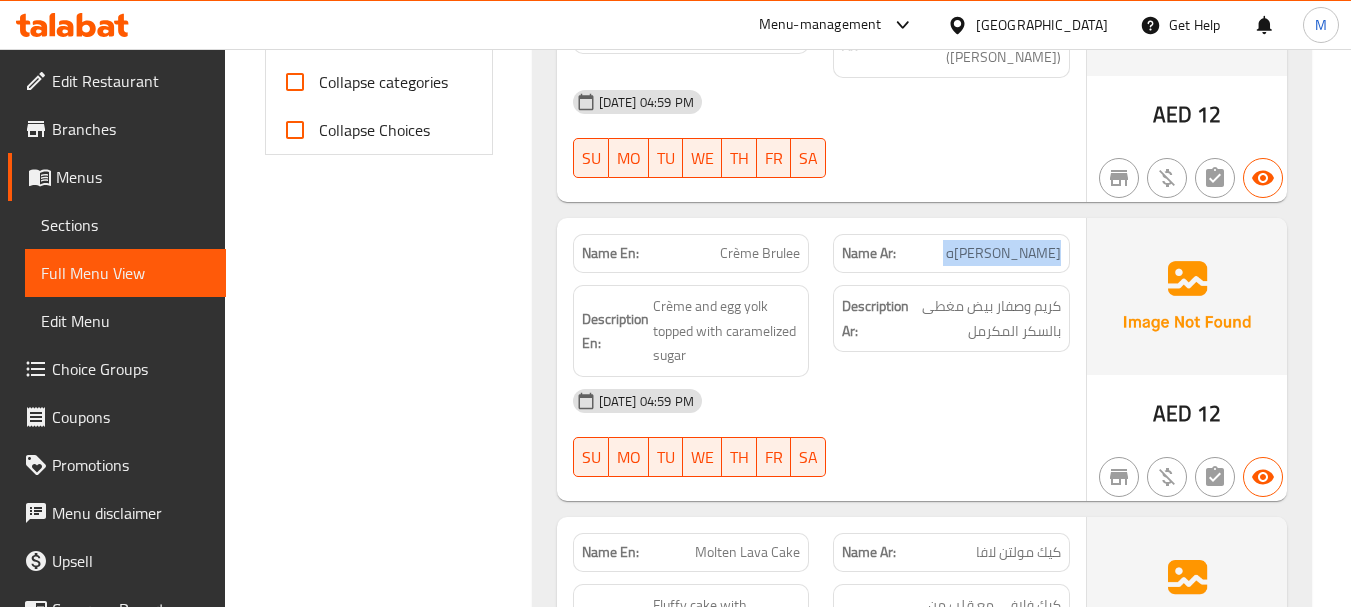 scroll, scrollTop: 900, scrollLeft: 0, axis: vertical 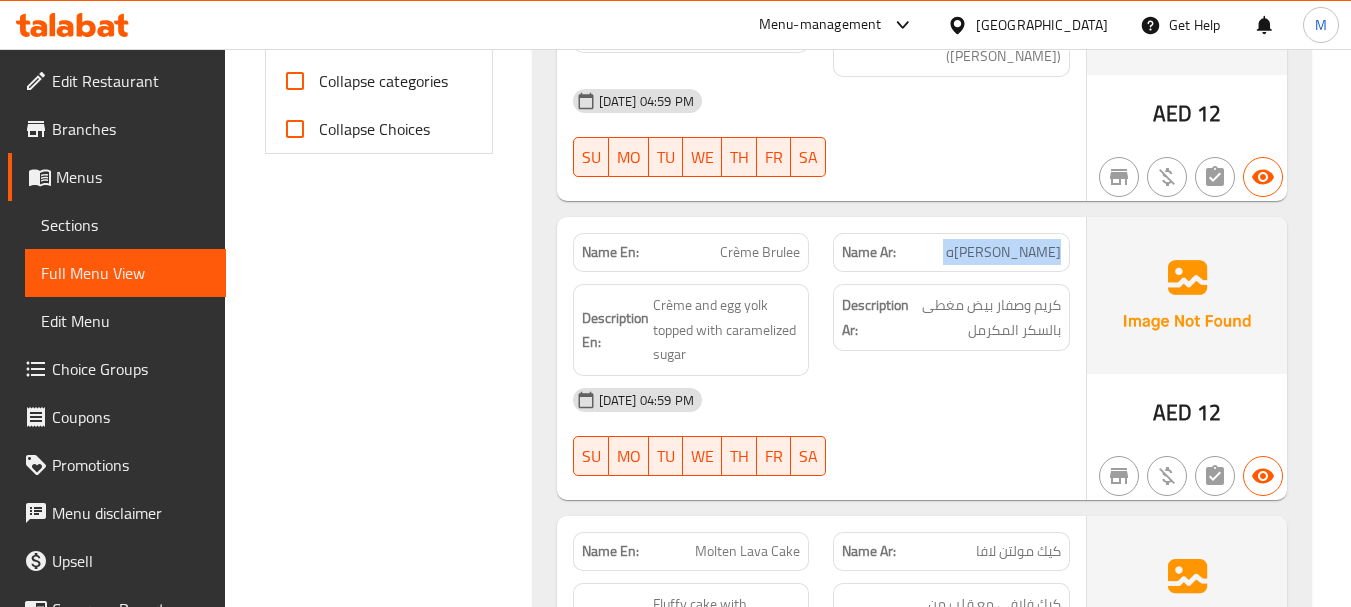 click on "كريم بروليه" at bounding box center [1003, 252] 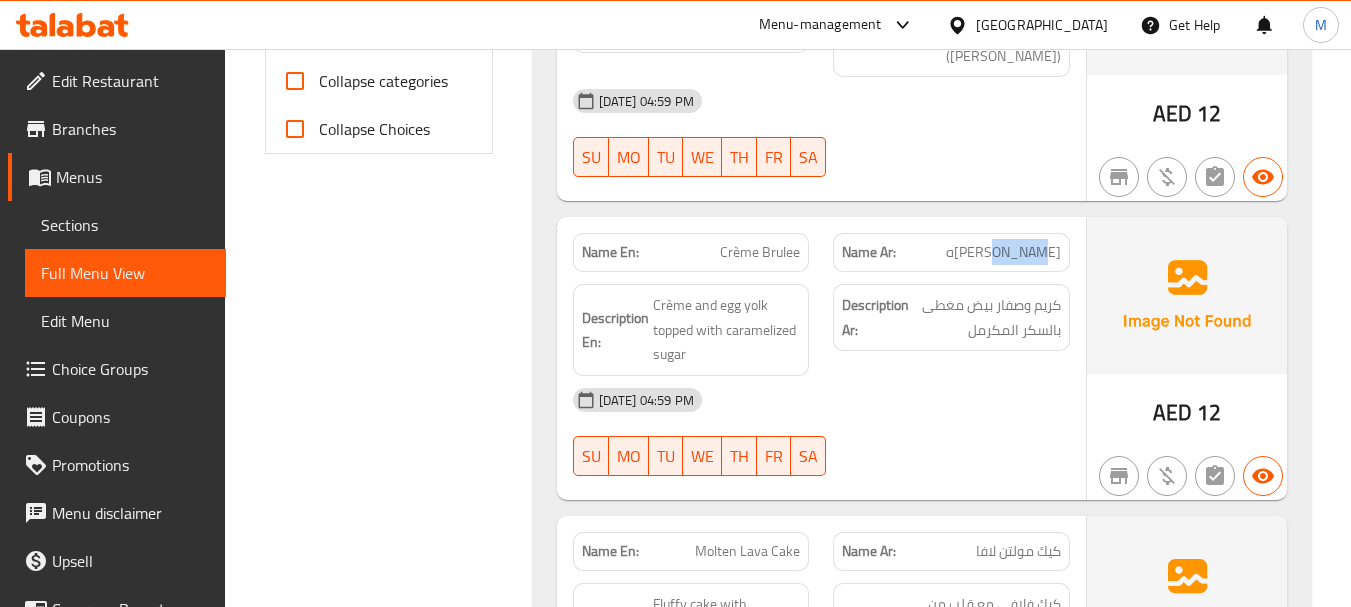 click on "كريم بروليه" at bounding box center (1003, 252) 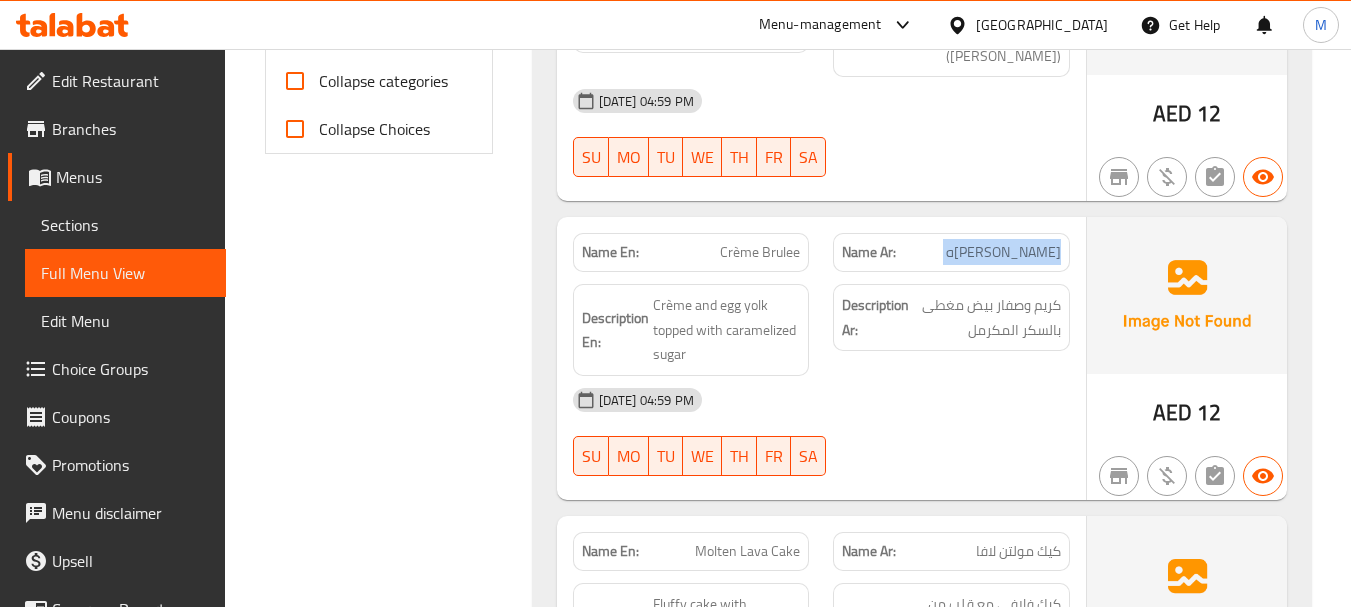 click on "كريم بروليه" at bounding box center [1003, 252] 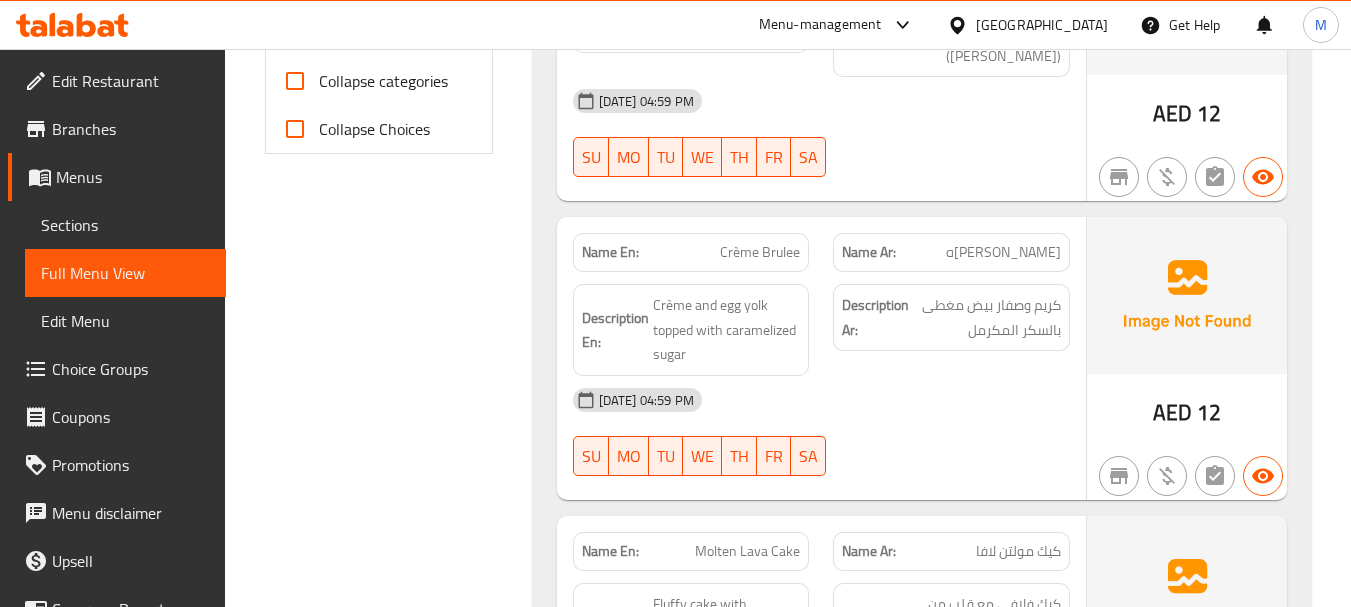 click on "Description Ar: كريم وصفار بيض مغطى بالسكر المكرمل" at bounding box center (951, 330) 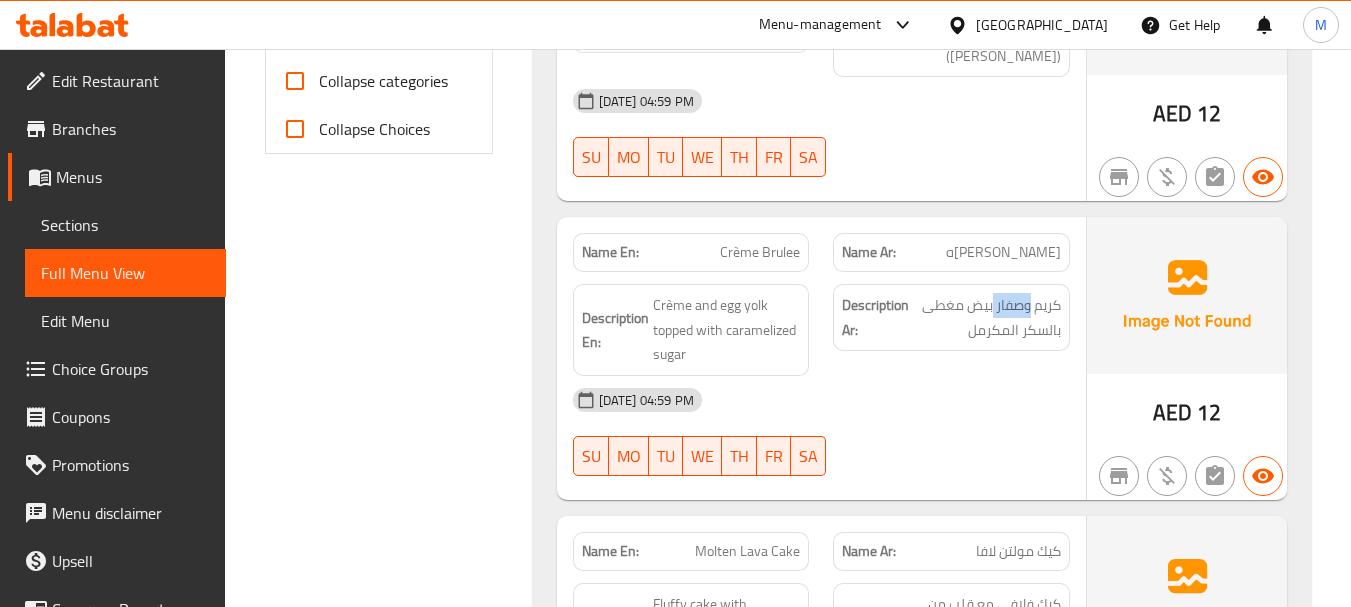 click on "Description Ar: كريم وصفار بيض مغطى بالسكر المكرمل" at bounding box center [951, 330] 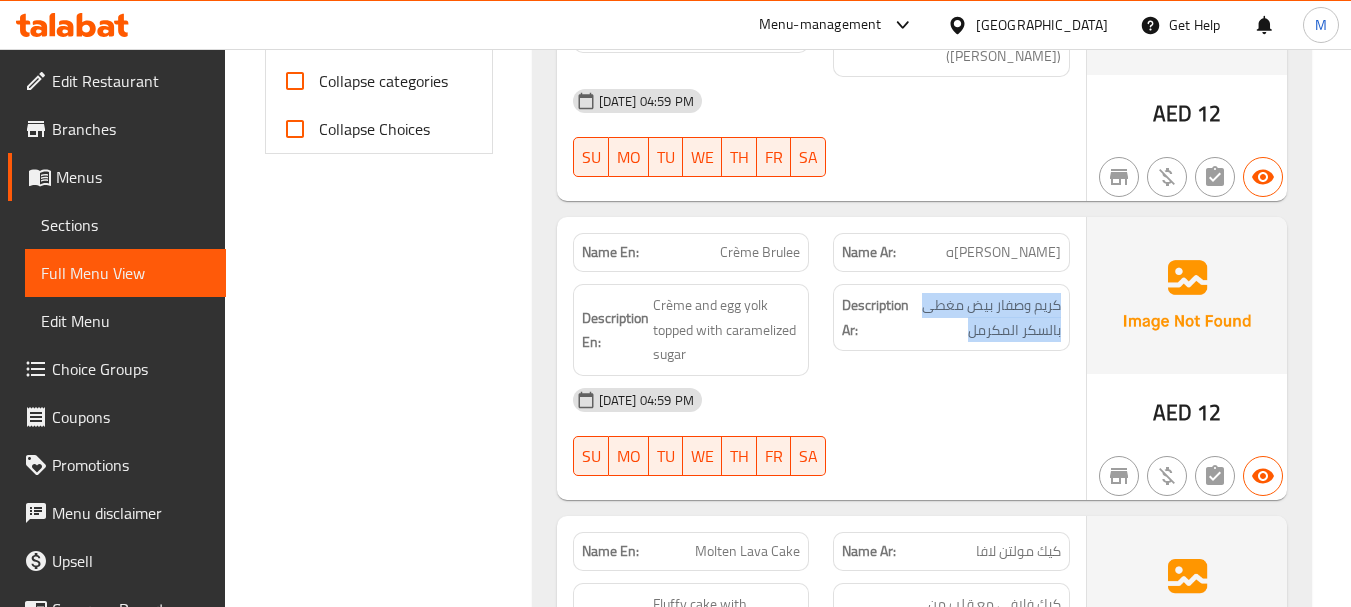 click on "Description Ar: كريم وصفار بيض مغطى بالسكر المكرمل" at bounding box center (951, 330) 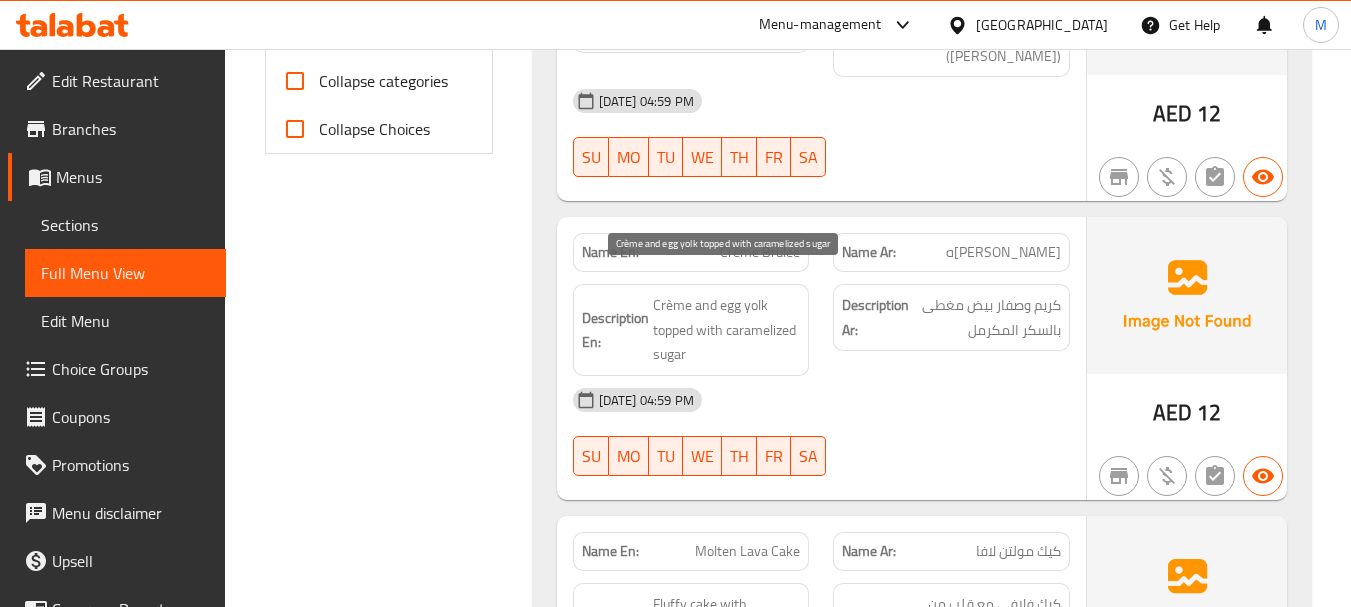 click on "Crème and egg yolk topped with caramelized sugar" at bounding box center (727, 330) 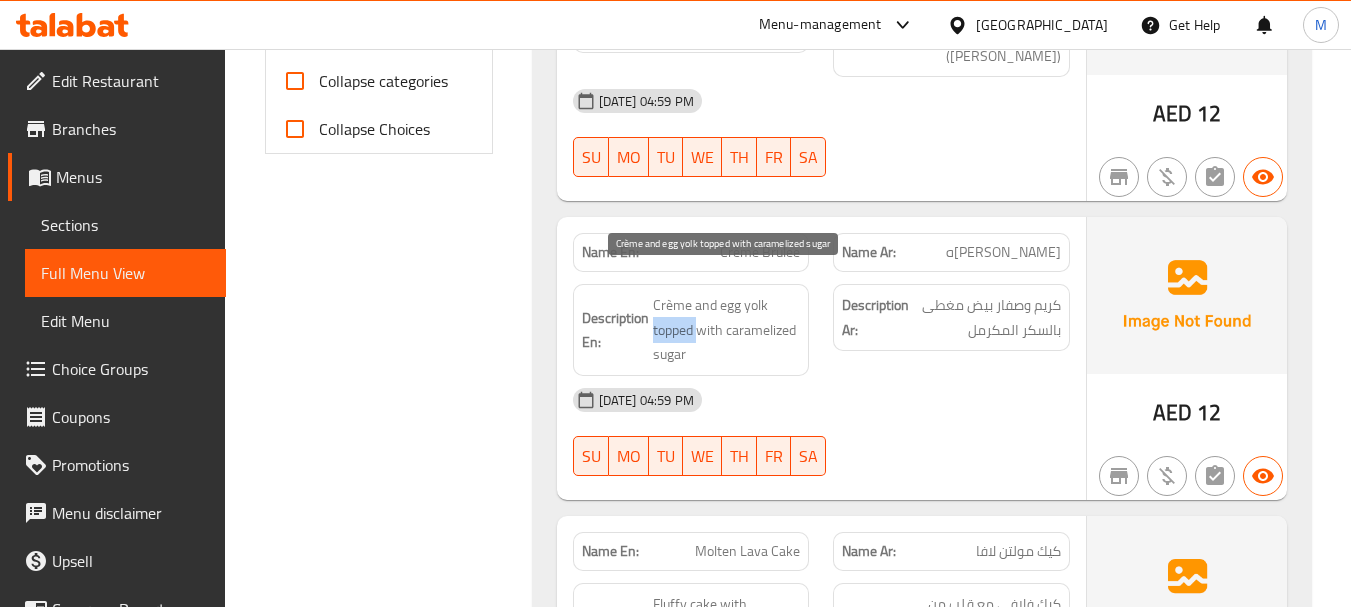 click on "Crème and egg yolk topped with caramelized sugar" at bounding box center [727, 330] 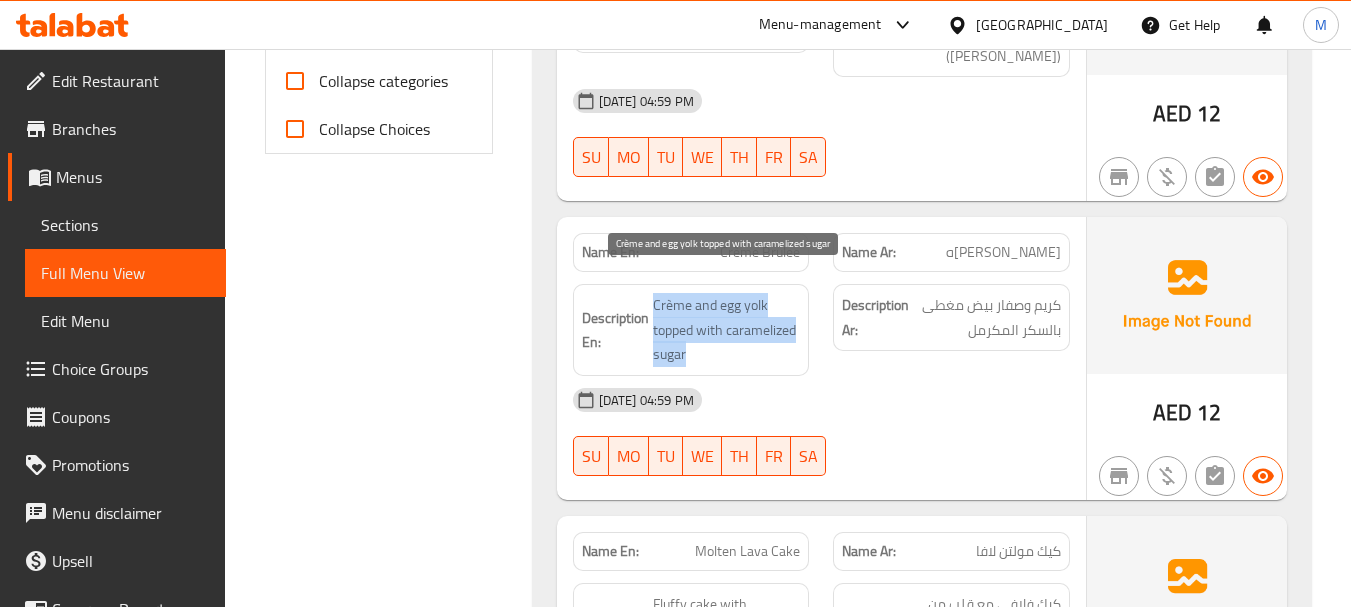 click on "Crème and egg yolk topped with caramelized sugar" at bounding box center [727, 330] 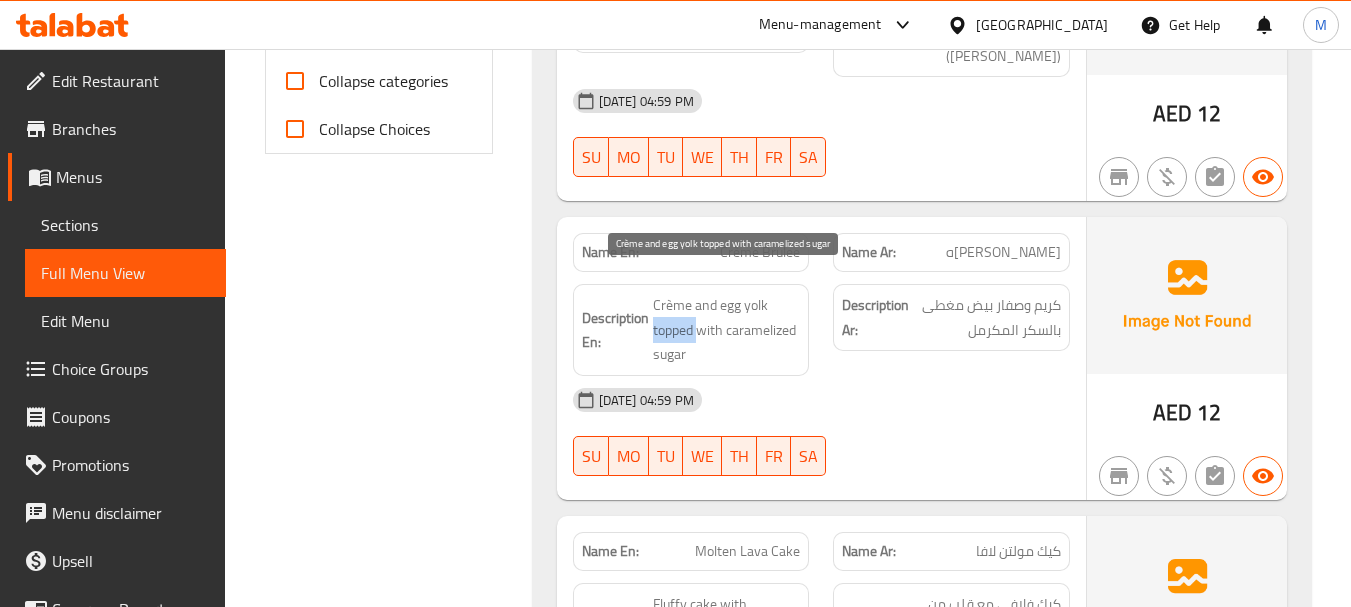 click on "Crème and egg yolk topped with caramelized sugar" at bounding box center [727, 330] 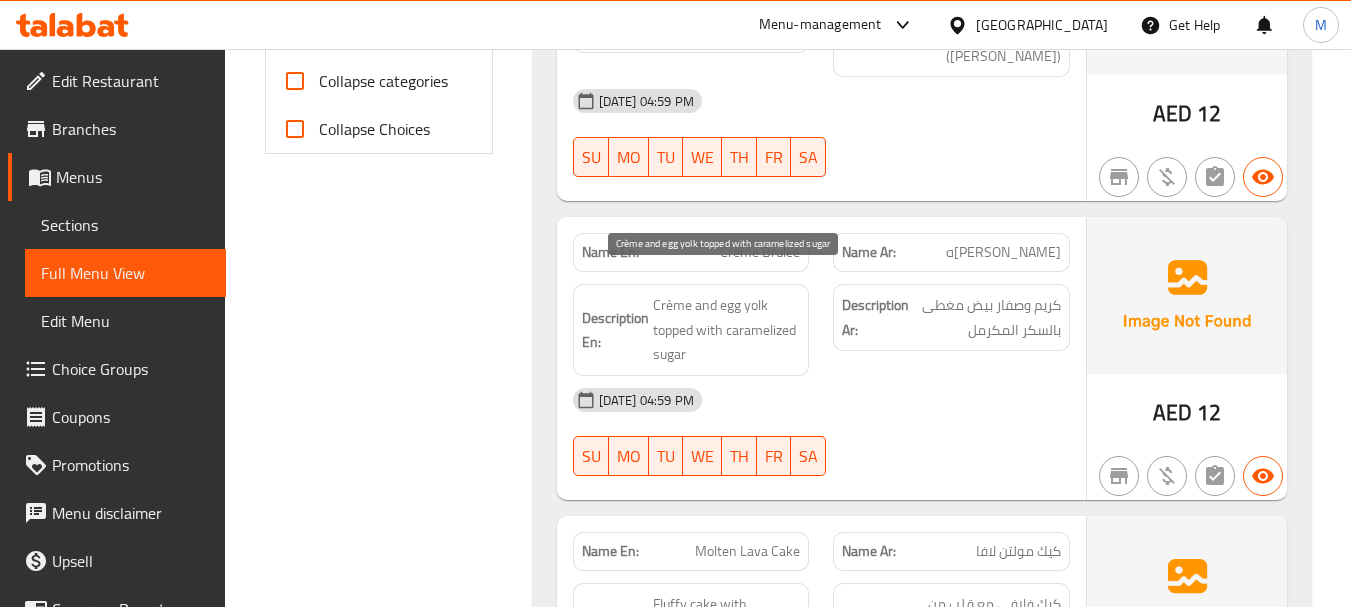 click on "Crème and egg yolk topped with caramelized sugar" at bounding box center [727, 330] 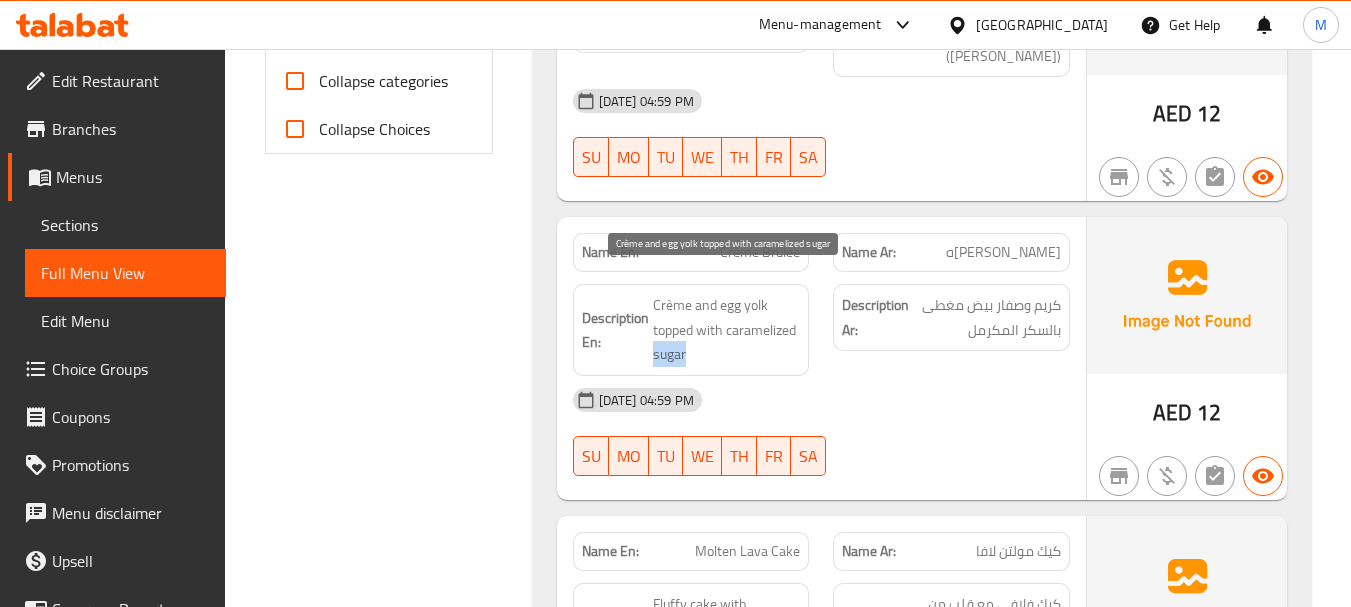 click on "Crème and egg yolk topped with caramelized sugar" at bounding box center (727, 330) 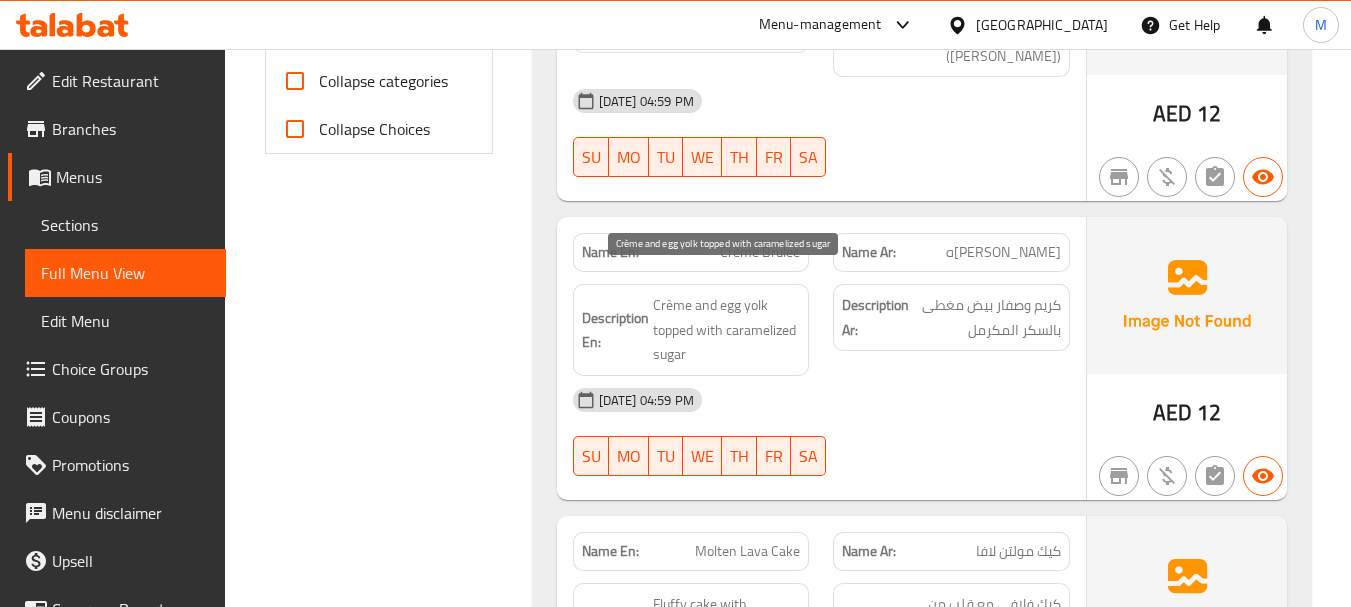 click on "Crème and egg yolk topped with caramelized sugar" at bounding box center (727, 330) 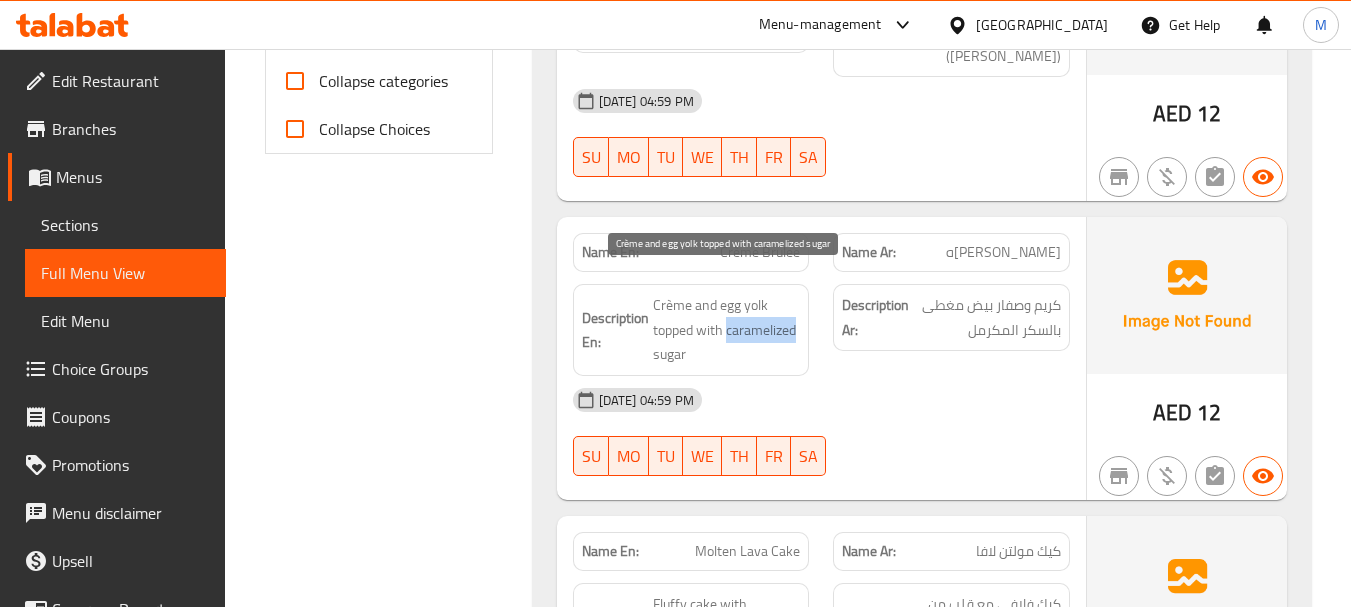 click on "Crème and egg yolk topped with caramelized sugar" at bounding box center (727, 330) 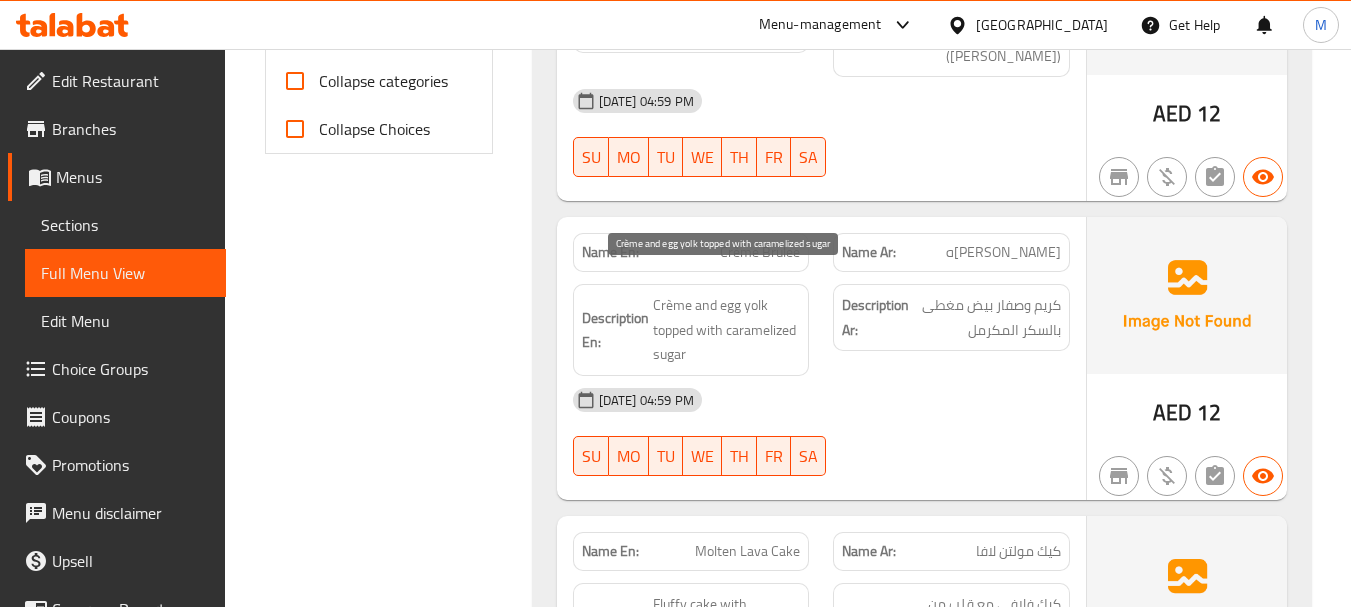 click on "Crème and egg yolk topped with caramelized sugar" at bounding box center [727, 330] 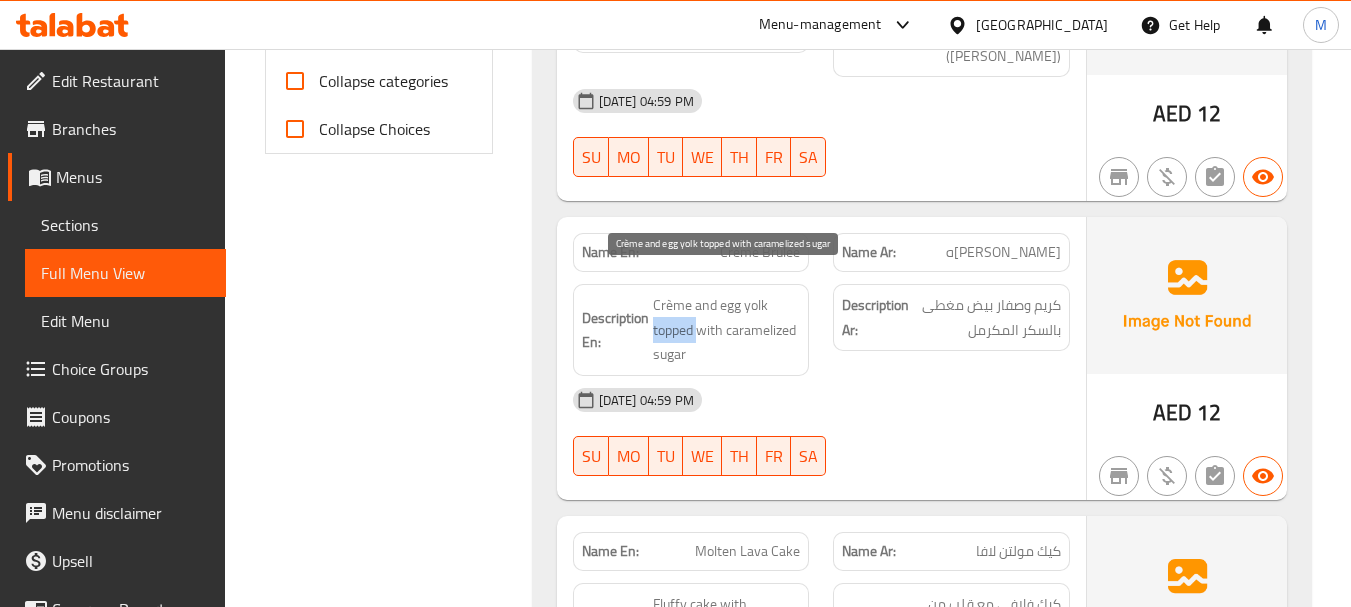 click on "Crème and egg yolk topped with caramelized sugar" at bounding box center [727, 330] 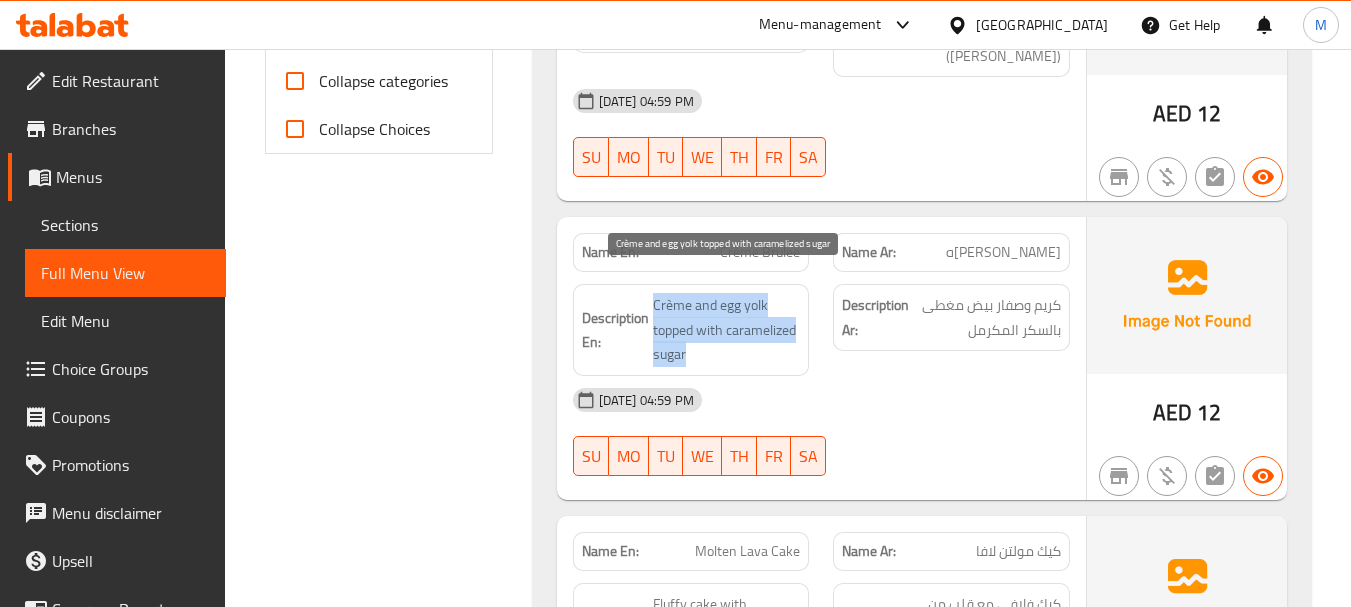 click on "Crème and egg yolk topped with caramelized sugar" at bounding box center (727, 330) 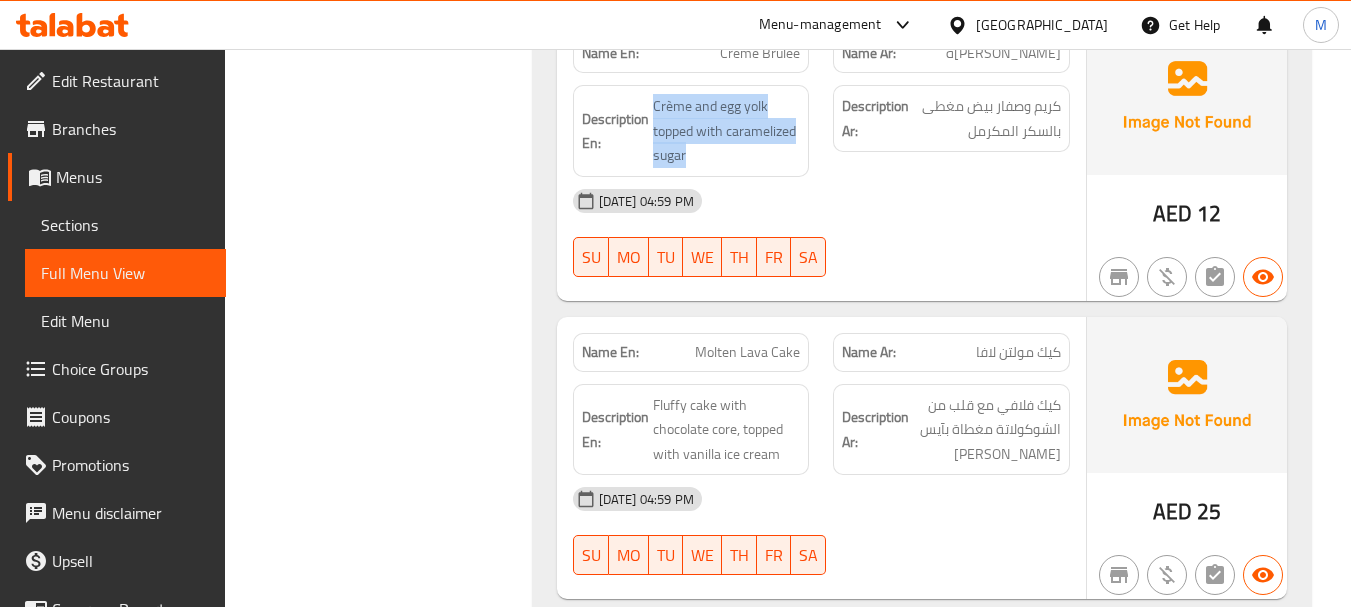 scroll, scrollTop: 1100, scrollLeft: 0, axis: vertical 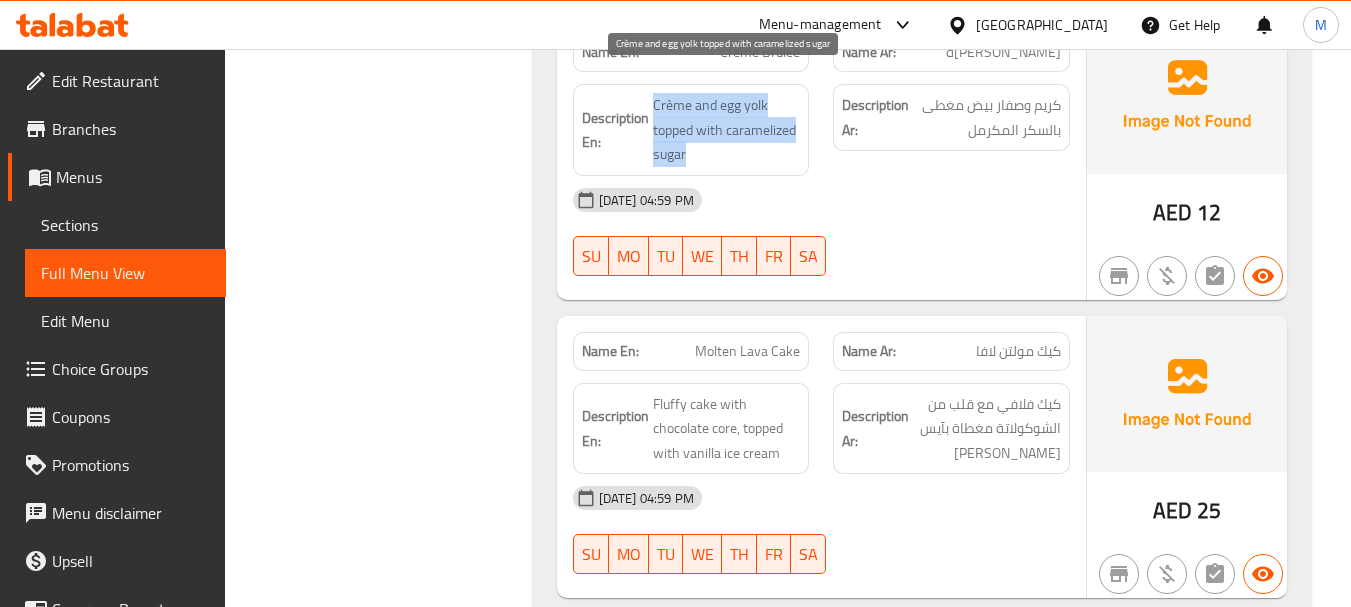 click on "Crème and egg yolk topped with caramelized sugar" at bounding box center [727, 130] 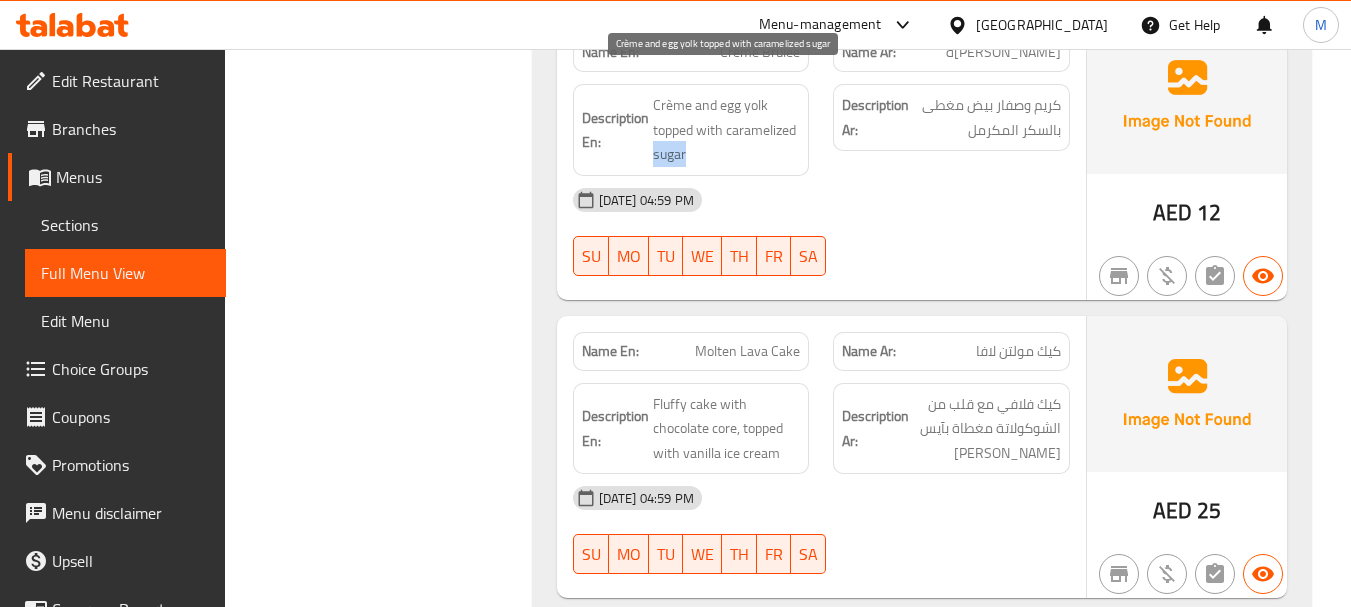 click on "Crème and egg yolk topped with caramelized sugar" at bounding box center (727, 130) 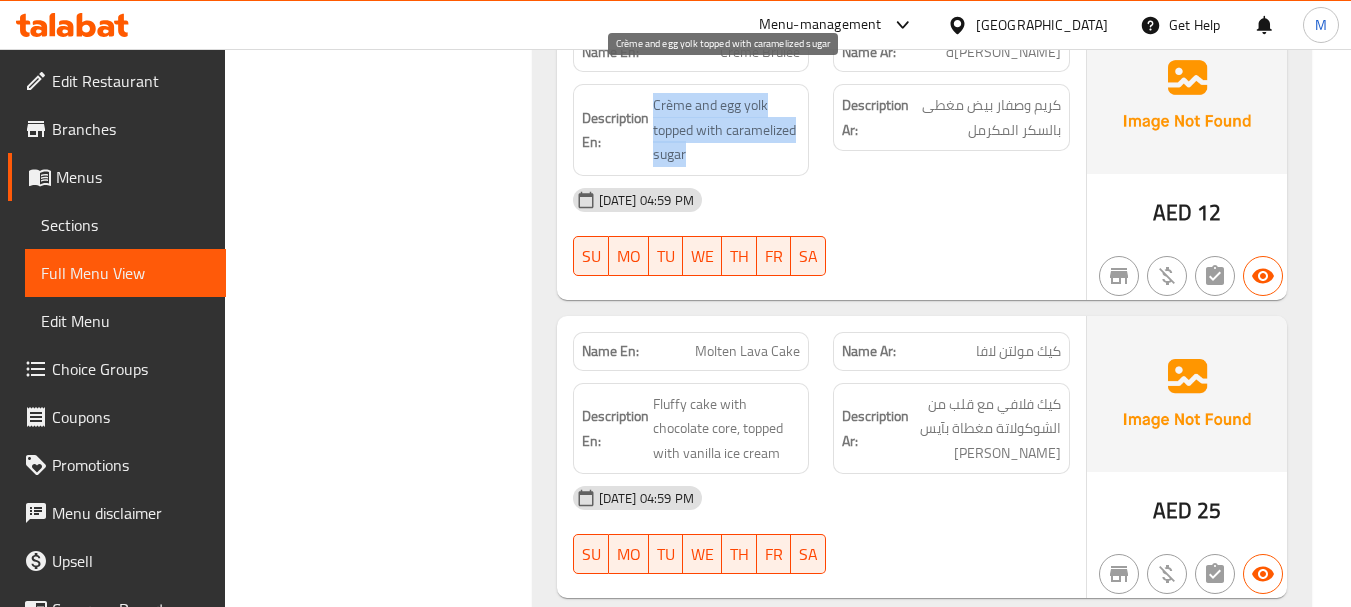click on "Crème and egg yolk topped with caramelized sugar" at bounding box center (727, 130) 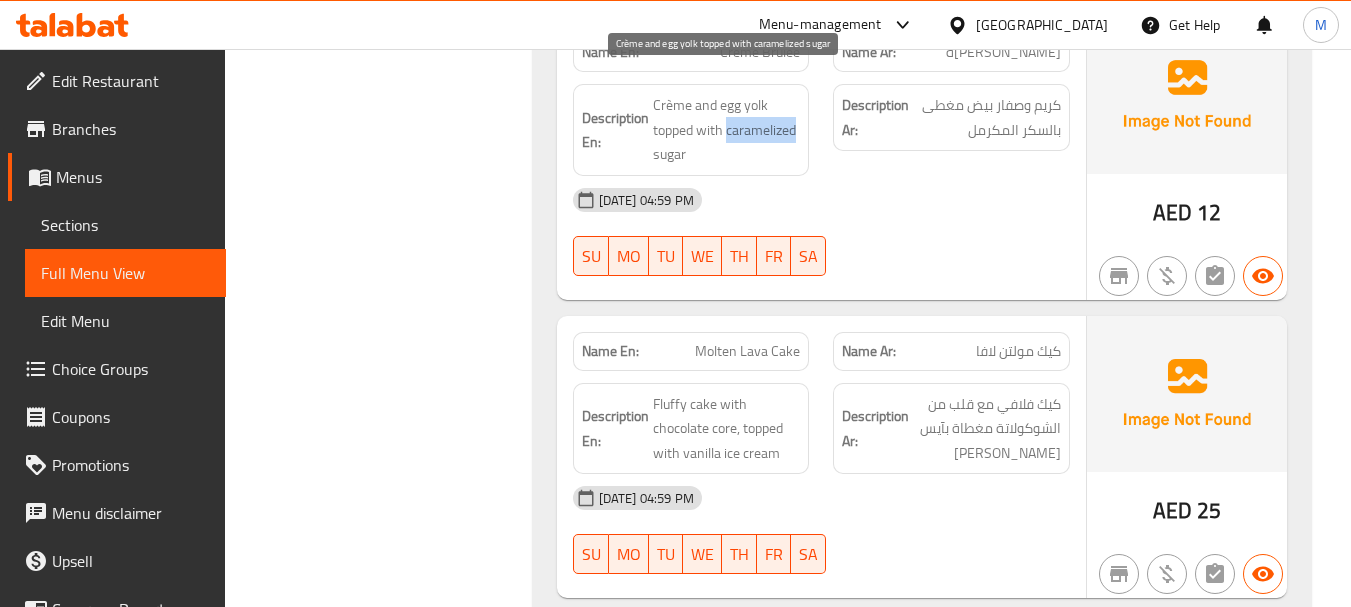 click on "Crème and egg yolk topped with caramelized sugar" at bounding box center (727, 130) 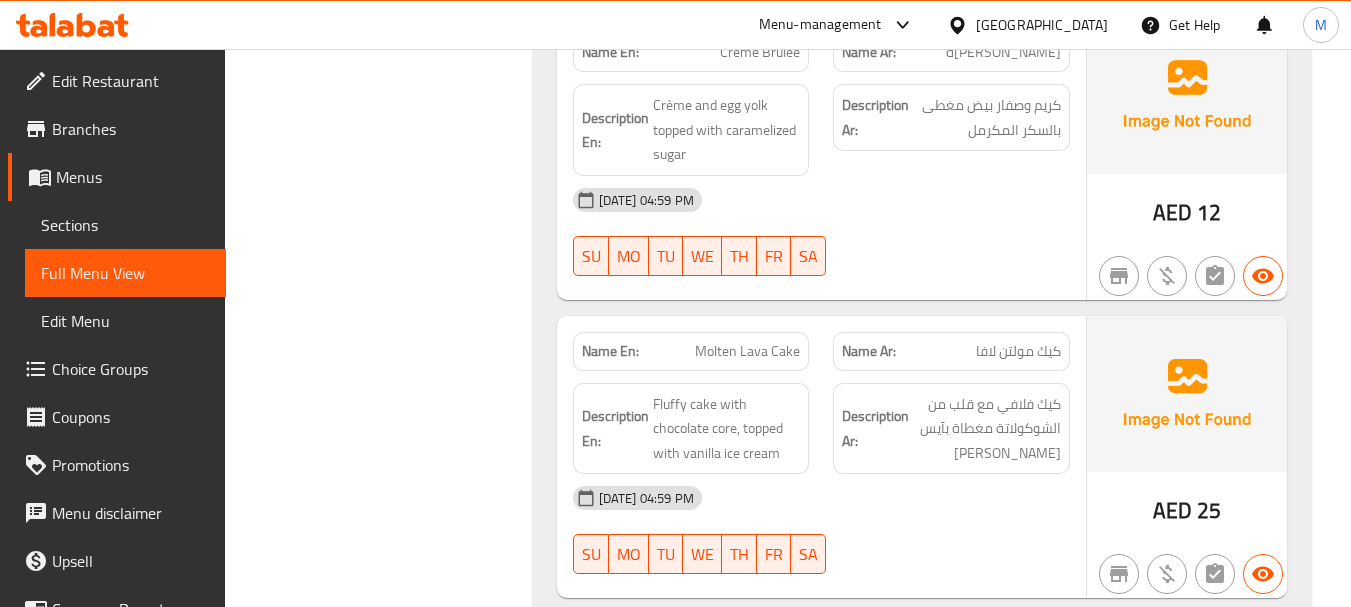 click on "كيك مولتن لافا" at bounding box center (1018, 351) 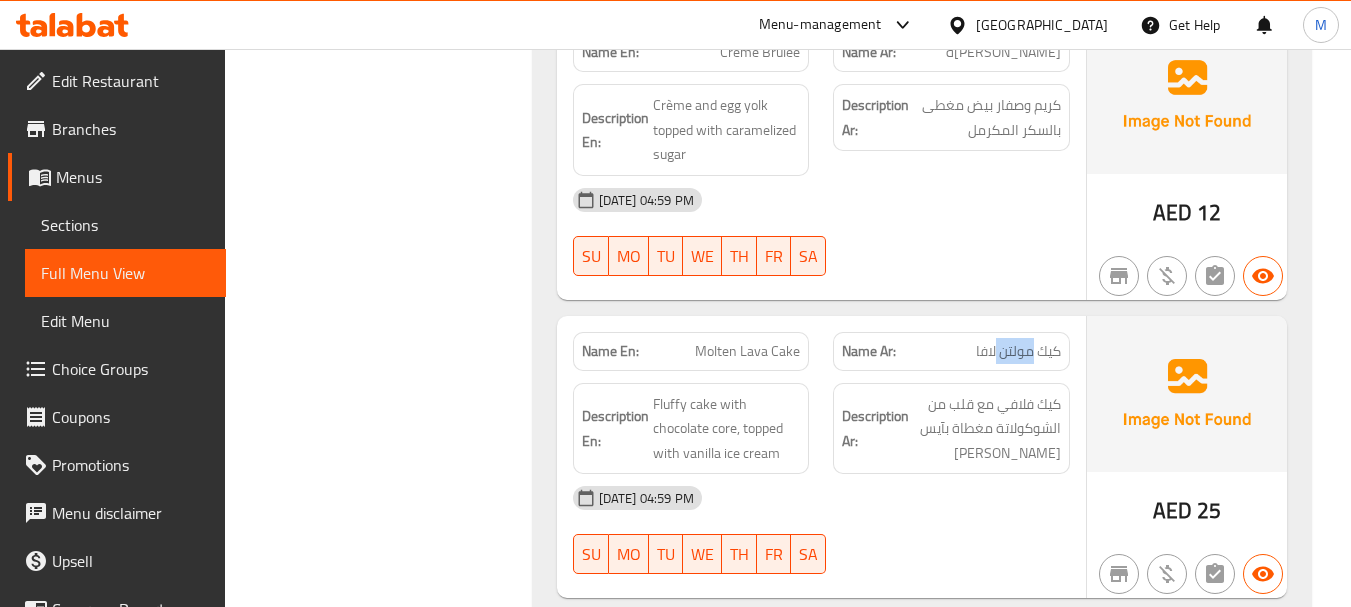 click on "كيك مولتن لافا" at bounding box center [1018, 351] 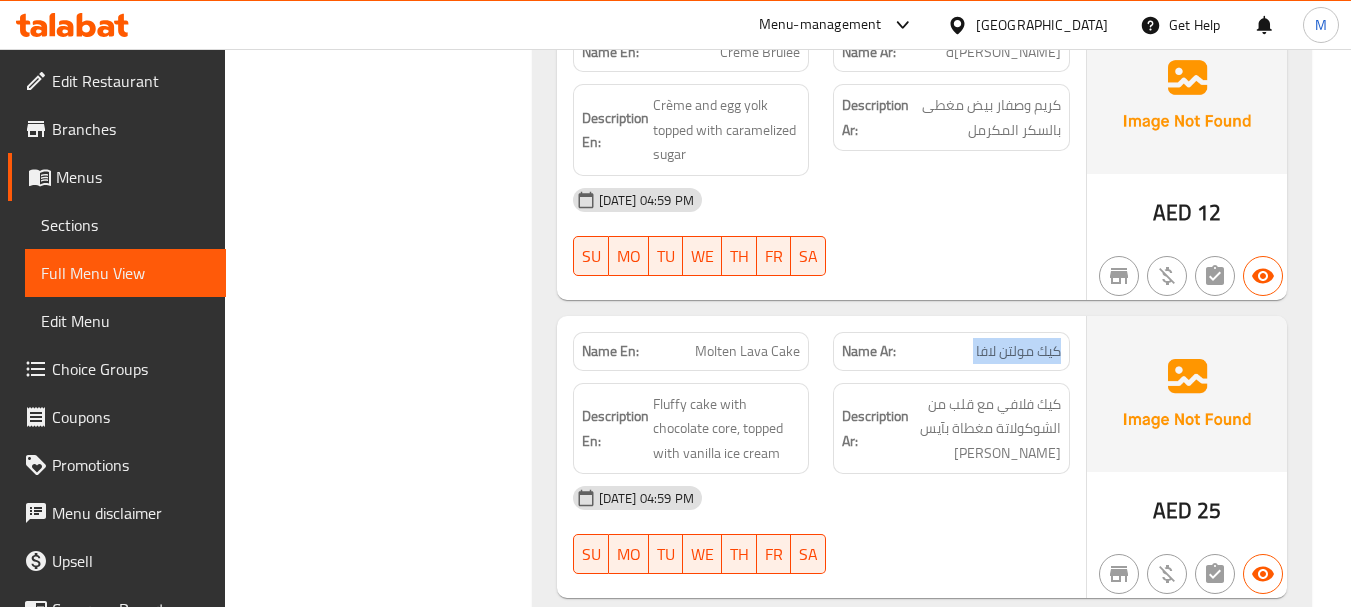 click on "كيك مولتن لافا" at bounding box center [1018, 351] 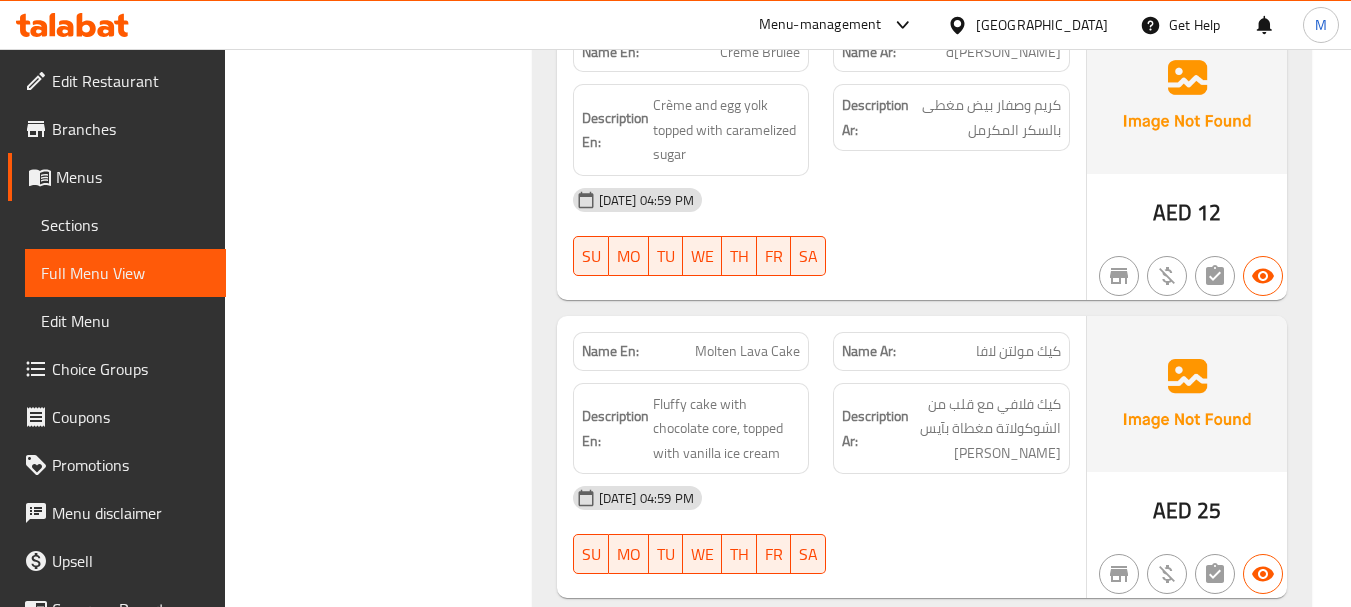 click on "Molten Lava Cake" at bounding box center [747, 351] 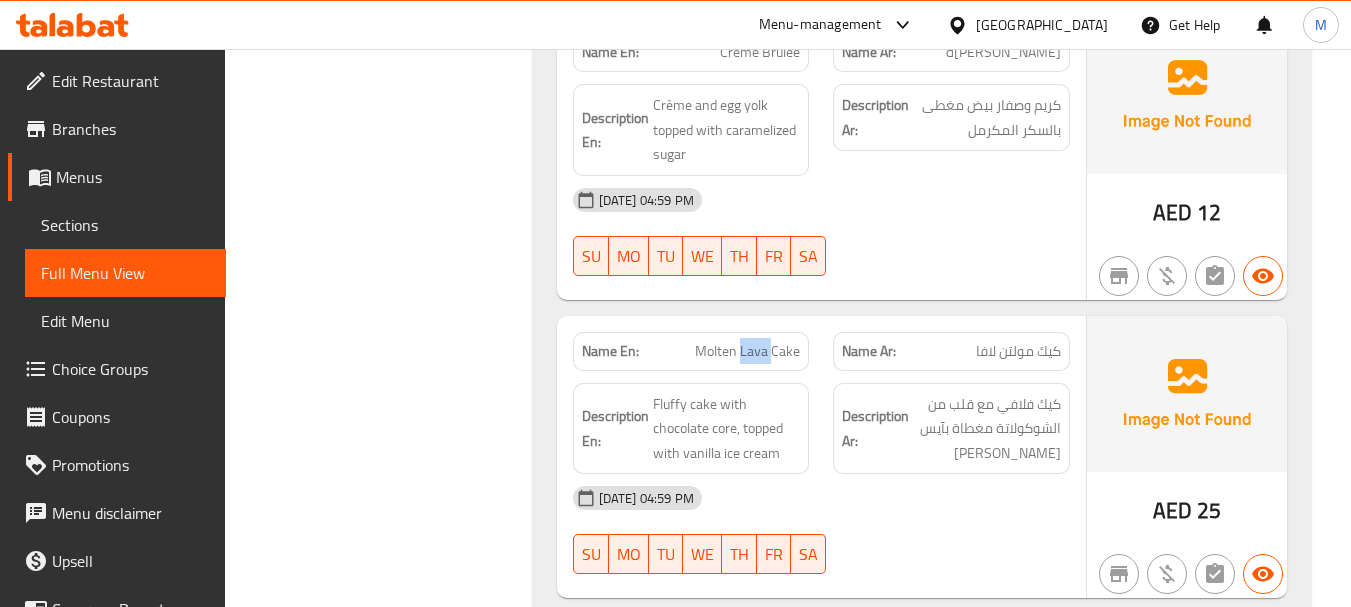 click on "Molten Lava Cake" at bounding box center (747, 351) 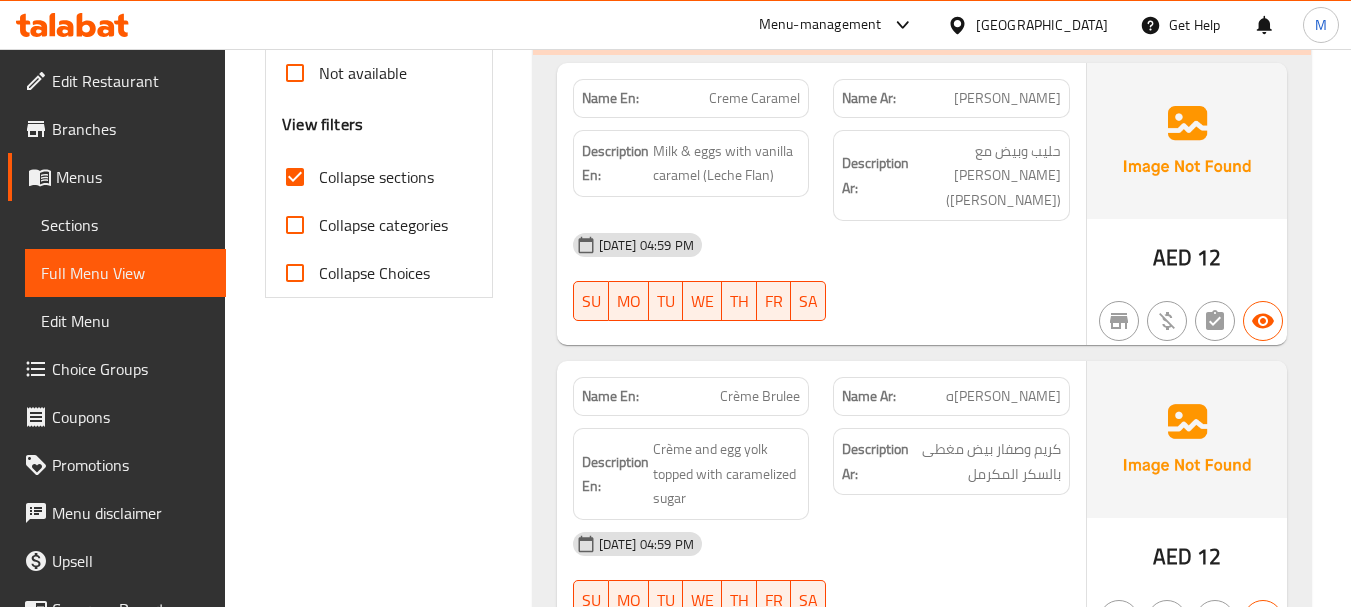 scroll, scrollTop: 800, scrollLeft: 0, axis: vertical 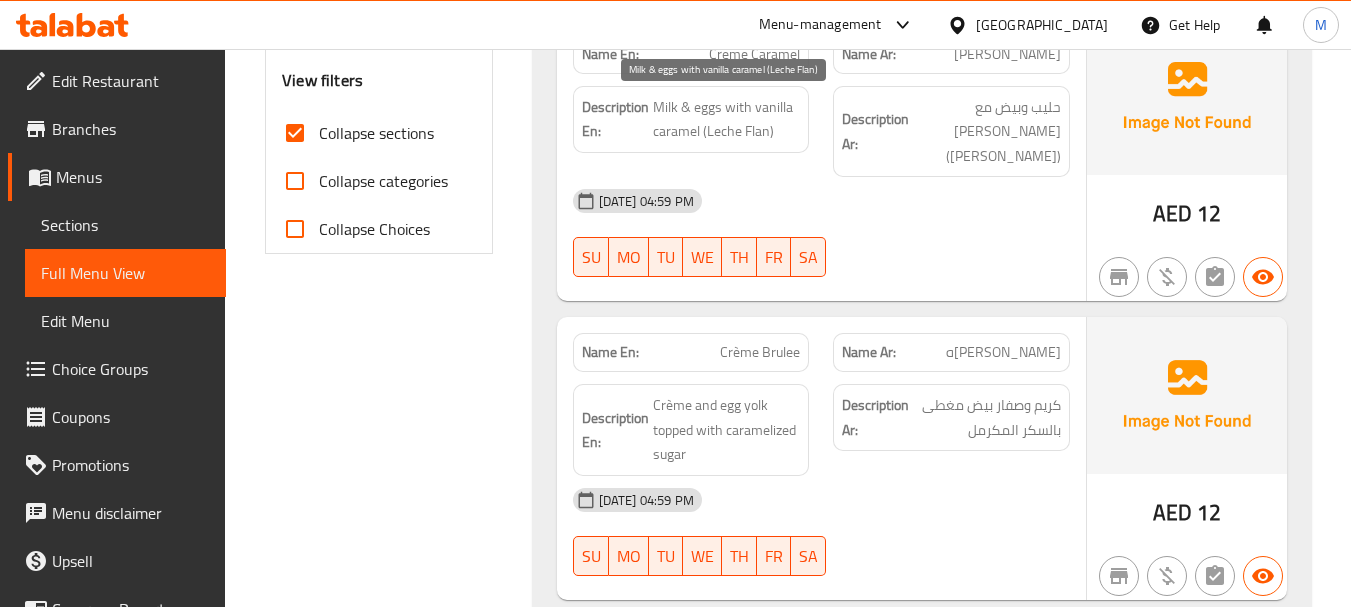 click on "Milk & eggs with vanilla caramel (Leche Flan)" at bounding box center [727, 119] 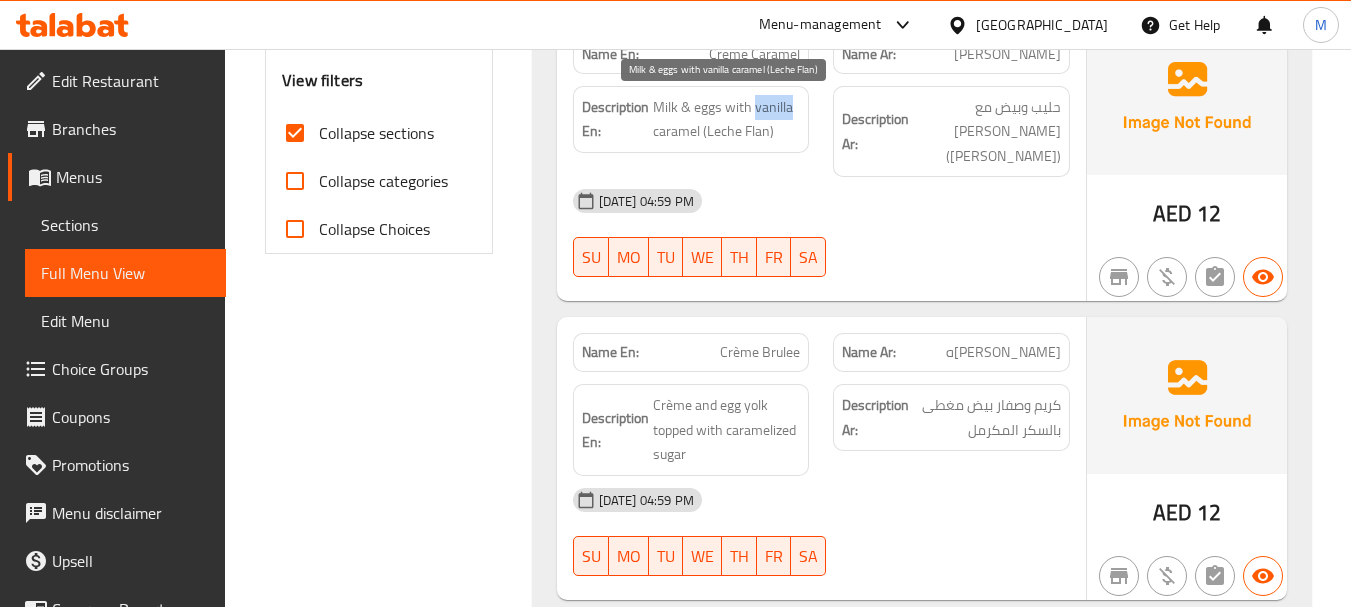 click on "Milk & eggs with vanilla caramel (Leche Flan)" at bounding box center [727, 119] 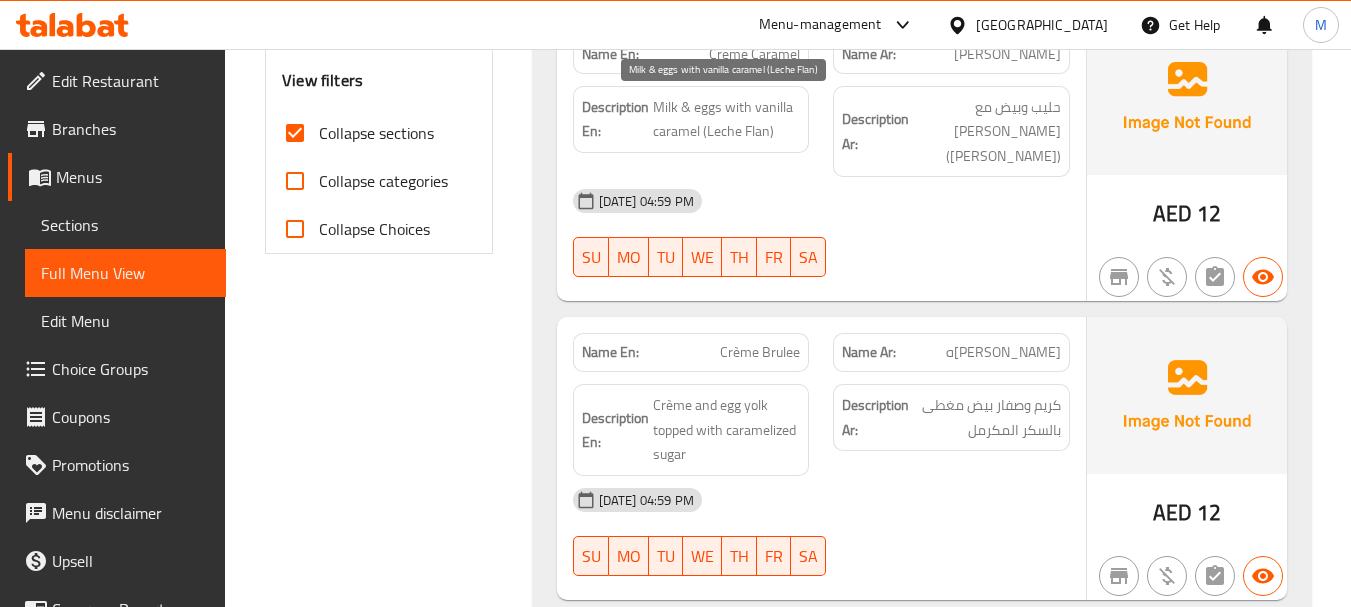 click on "Milk & eggs with vanilla caramel (Leche Flan)" at bounding box center [727, 119] 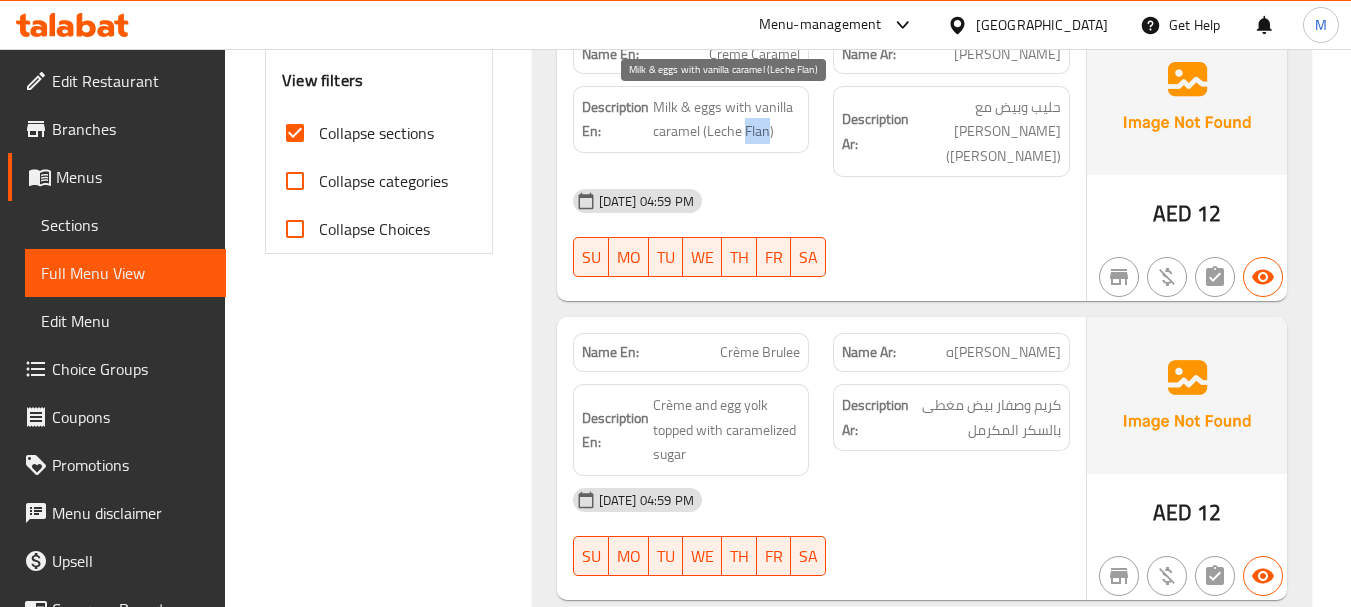 click on "Milk & eggs with vanilla caramel (Leche Flan)" at bounding box center [727, 119] 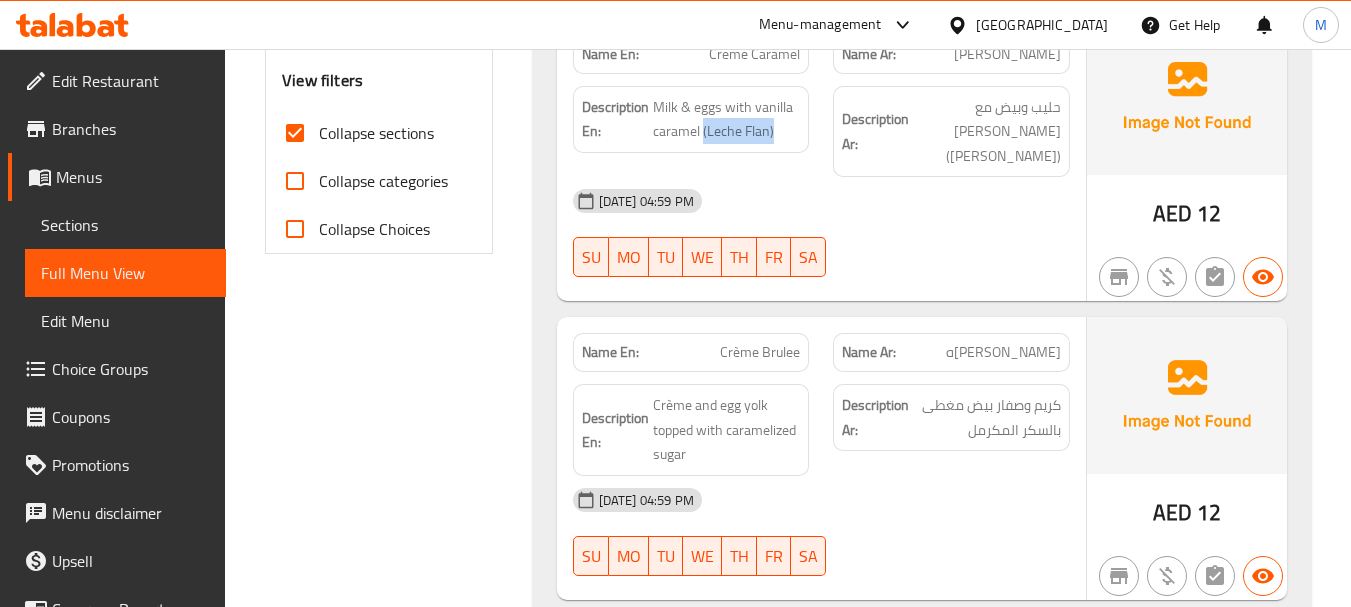 drag, startPoint x: 702, startPoint y: 128, endPoint x: 808, endPoint y: 140, distance: 106.677086 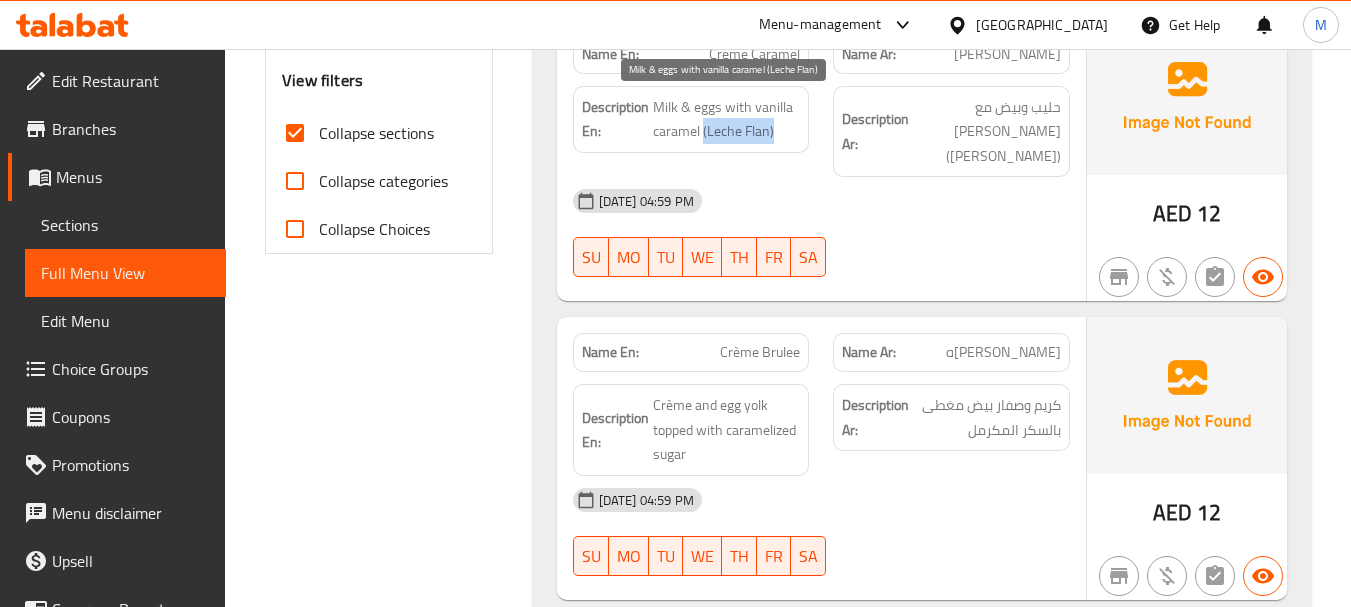 copy on "(Leche Flan)" 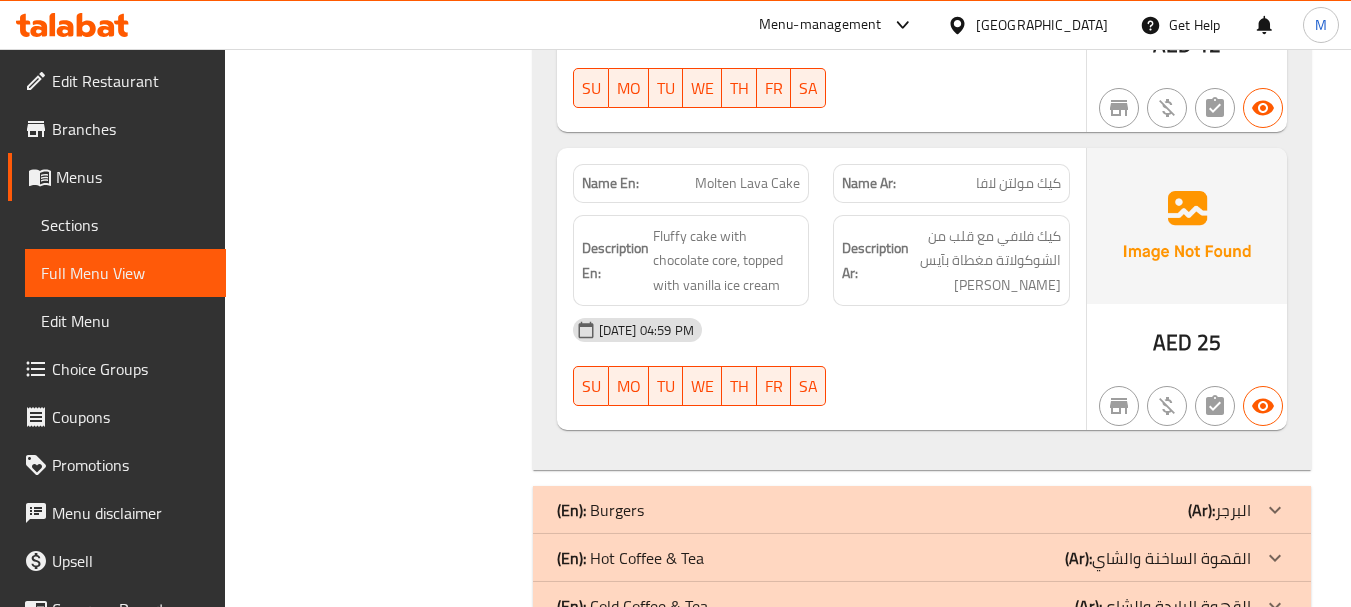 scroll, scrollTop: 1300, scrollLeft: 0, axis: vertical 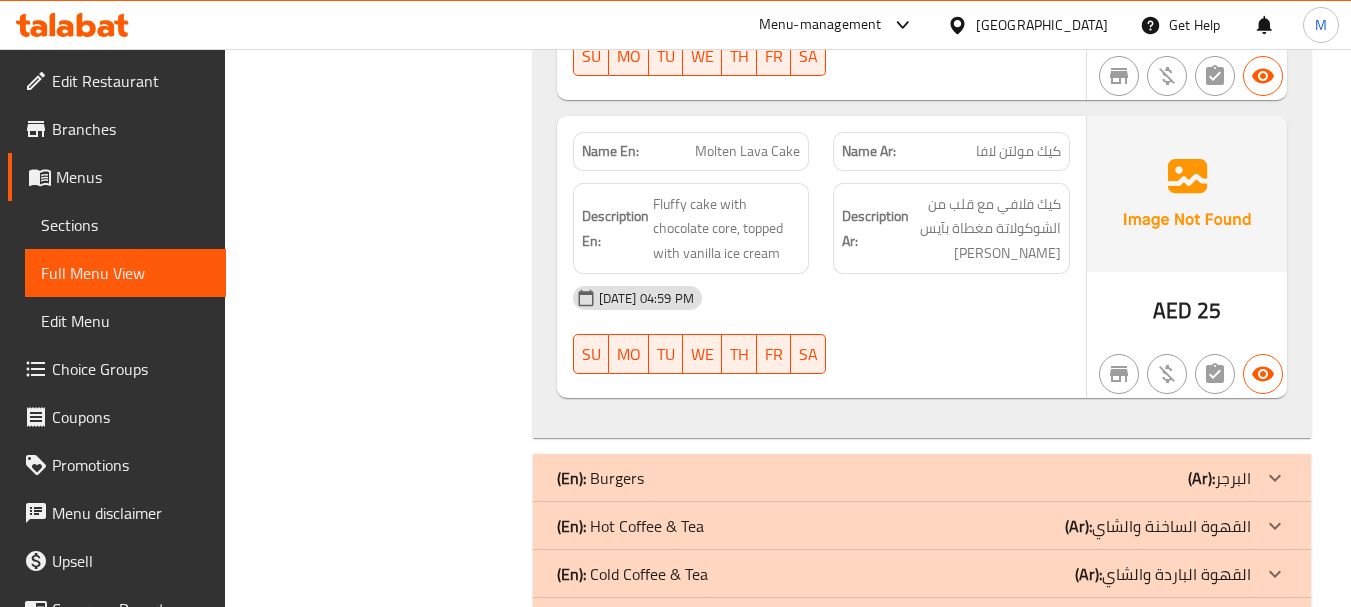 click on "كيك مولتن لافا" at bounding box center [1018, 151] 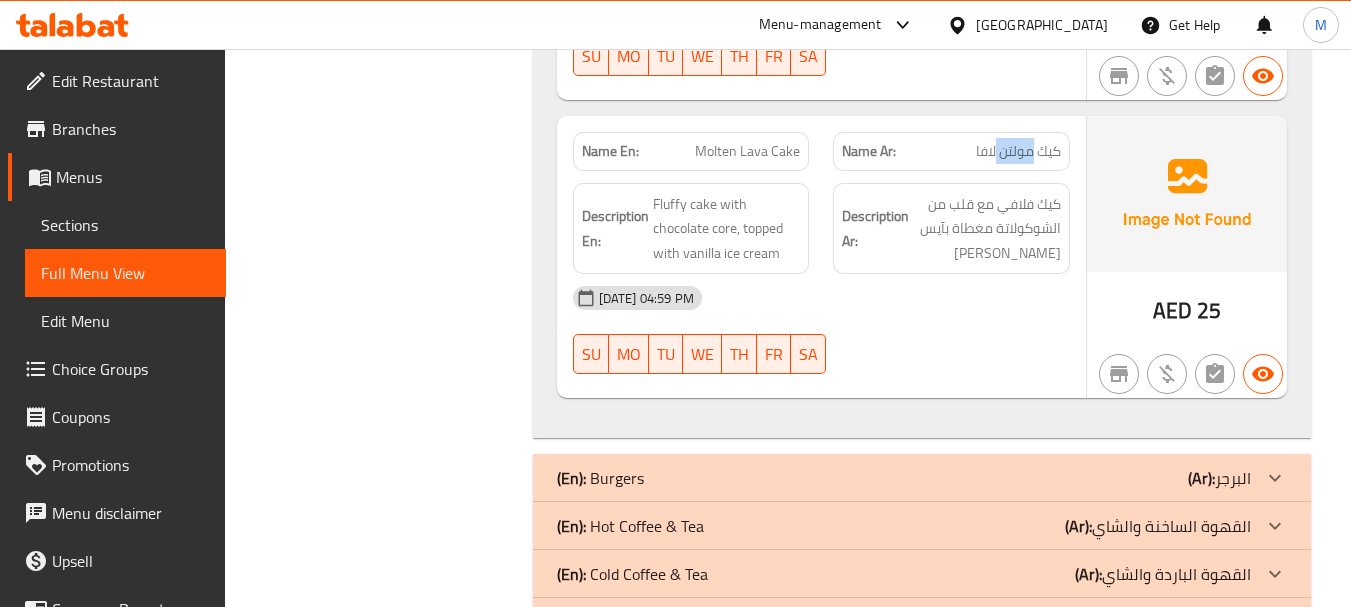 click on "كيك مولتن لافا" at bounding box center [1018, 151] 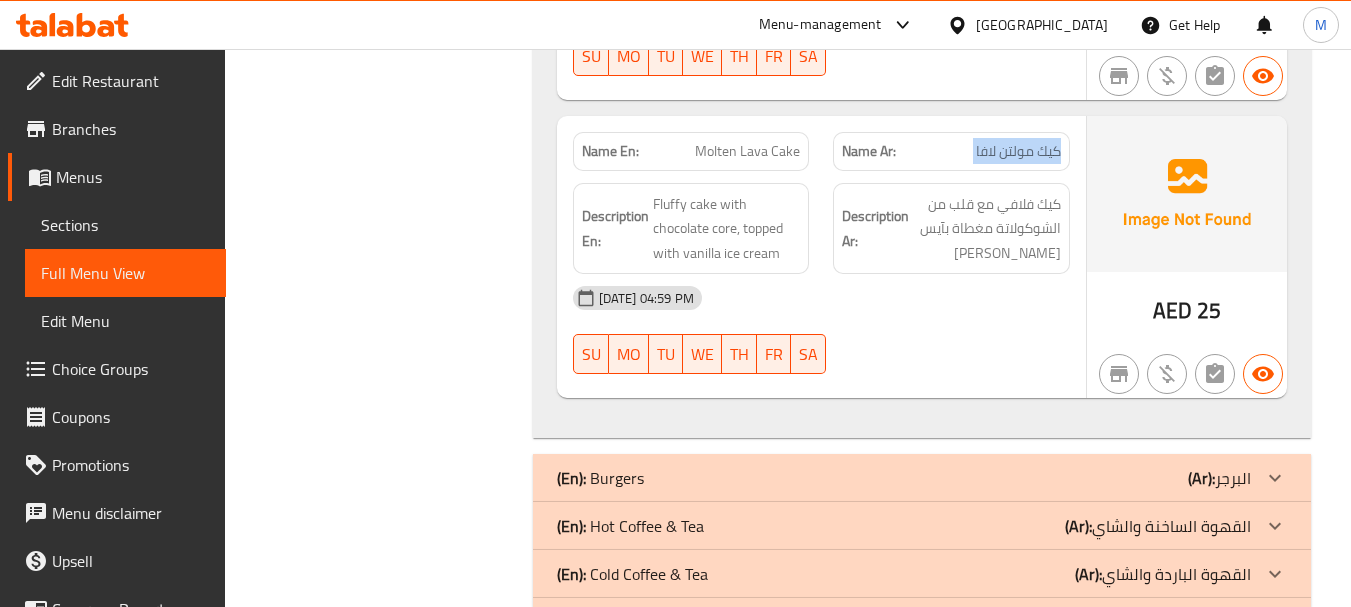 click on "كيك مولتن لافا" at bounding box center [1018, 151] 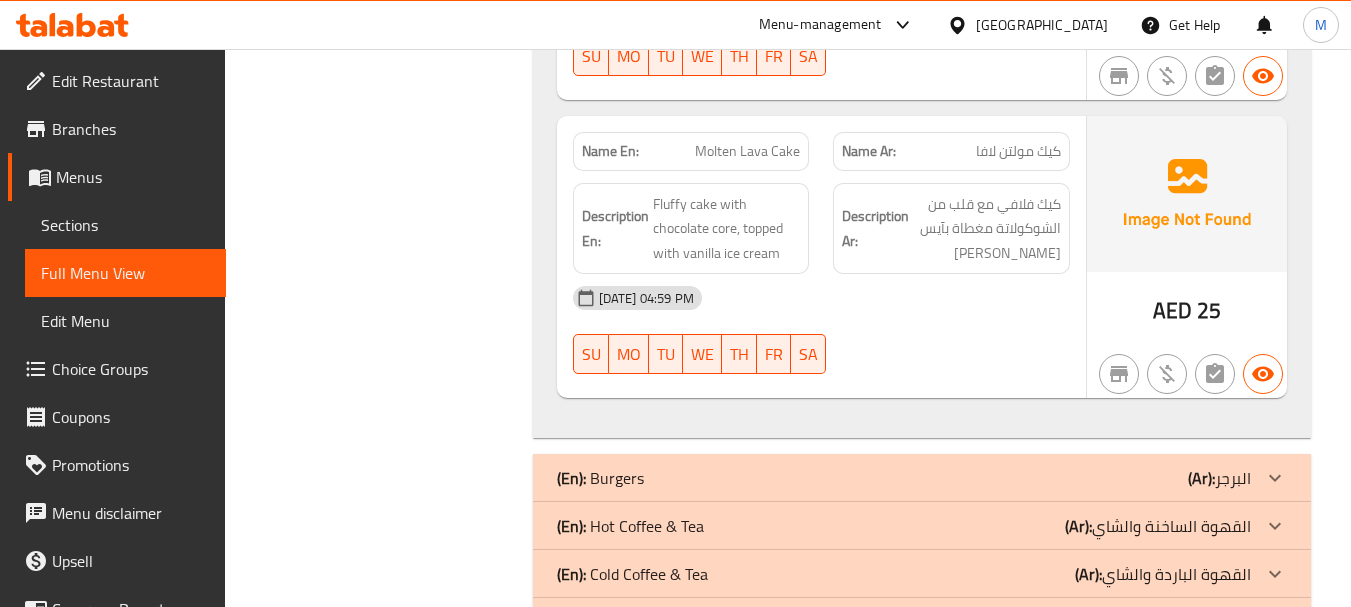 click on "Molten Lava Cake" at bounding box center (747, 151) 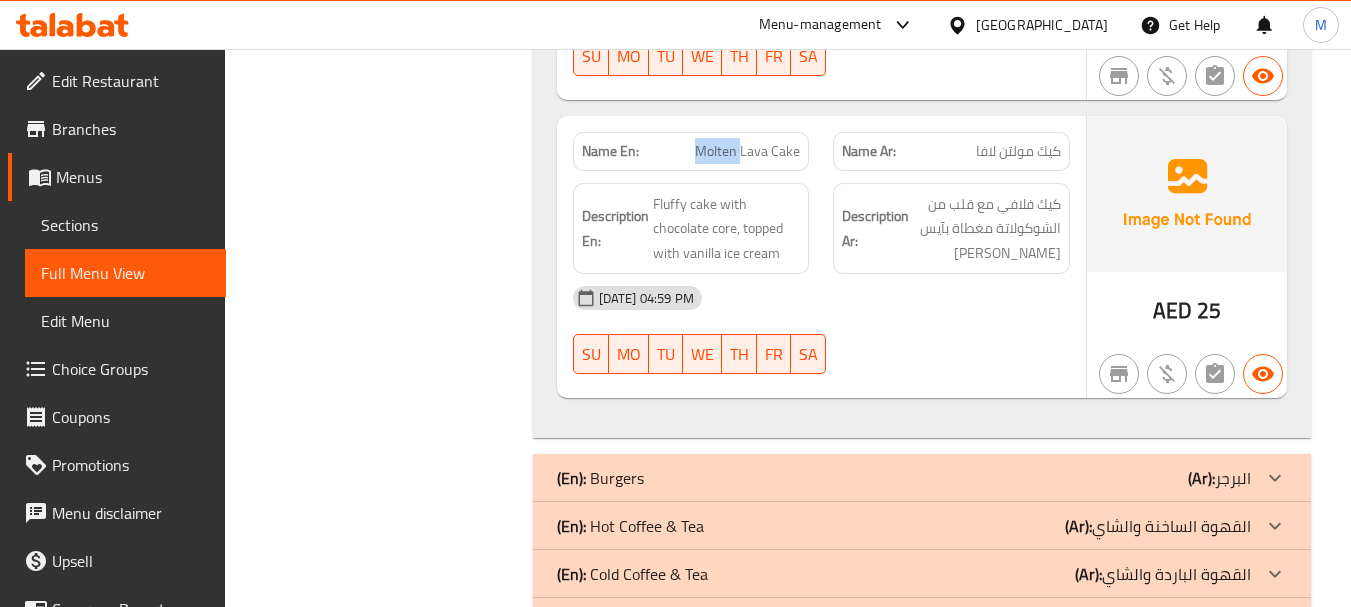 click on "Molten Lava Cake" at bounding box center [747, 151] 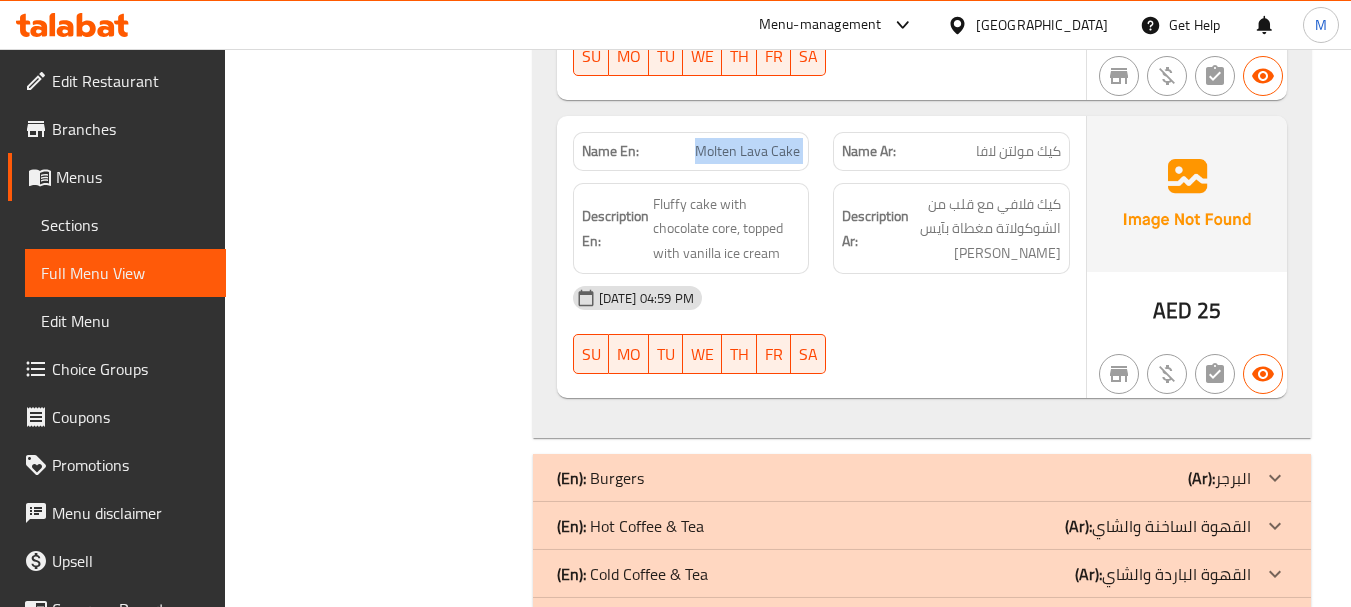 click on "Molten Lava Cake" at bounding box center [747, 151] 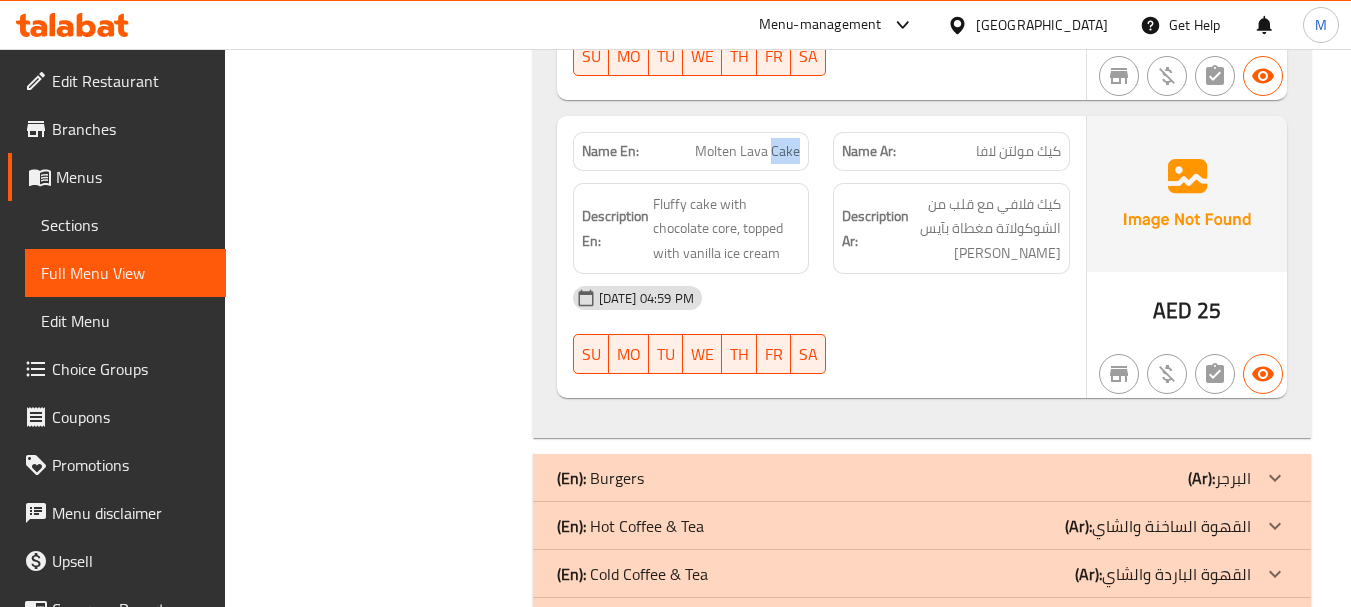 click on "Molten Lava Cake" at bounding box center (747, 151) 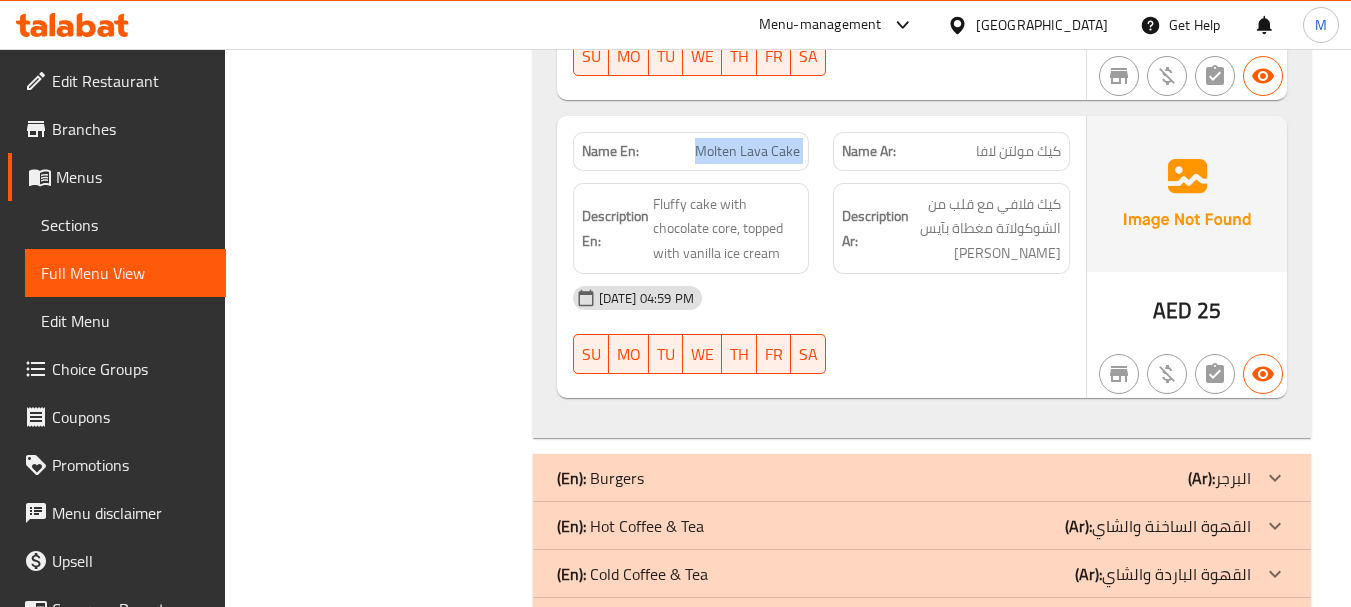 click on "Molten Lava Cake" at bounding box center (747, 151) 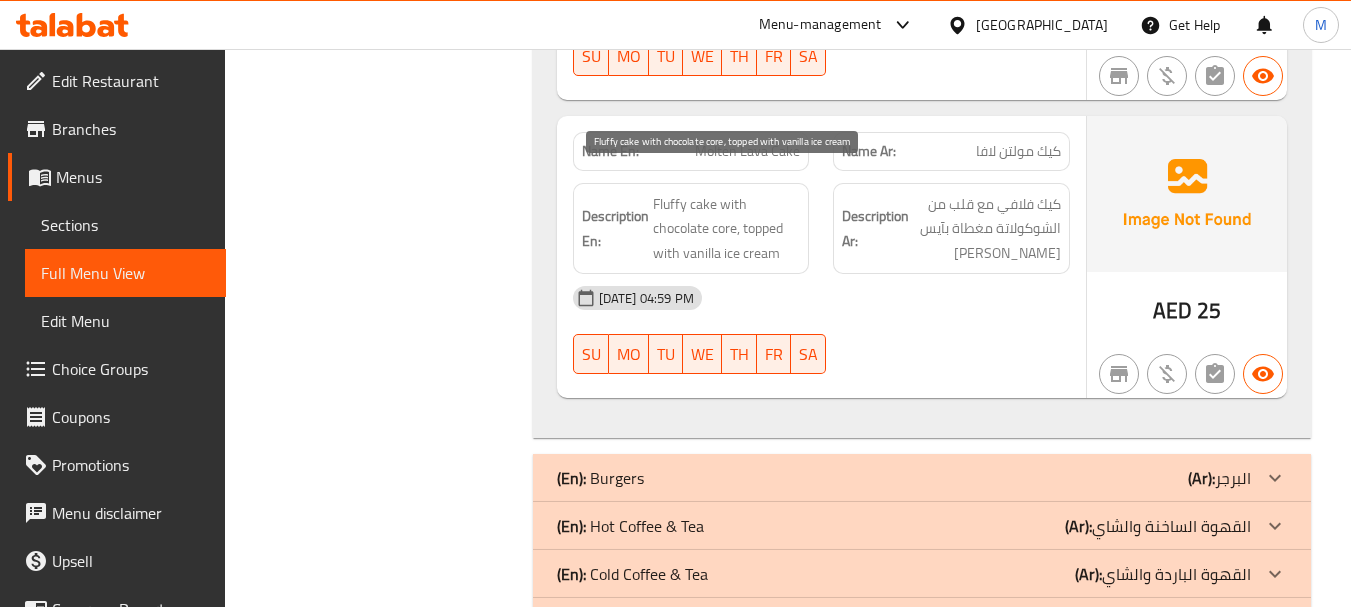 click on "Fluffy cake with chocolate core, topped with vanilla ice cream" at bounding box center (727, 229) 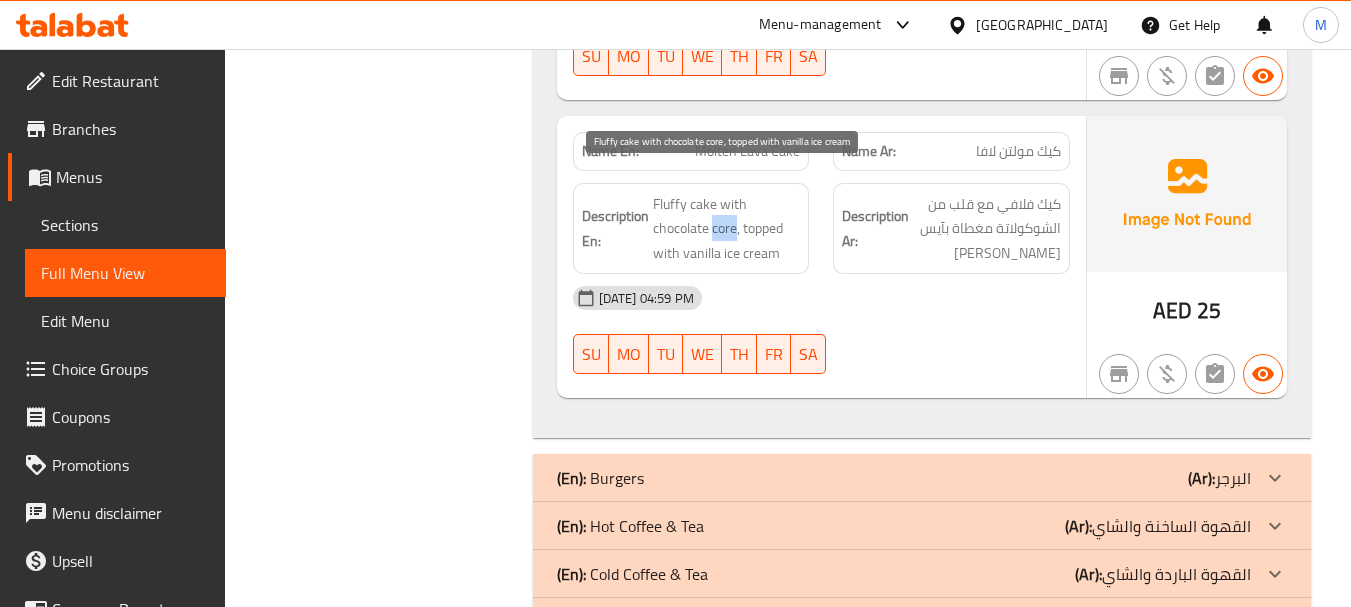 click on "Fluffy cake with chocolate core, topped with vanilla ice cream" at bounding box center (727, 229) 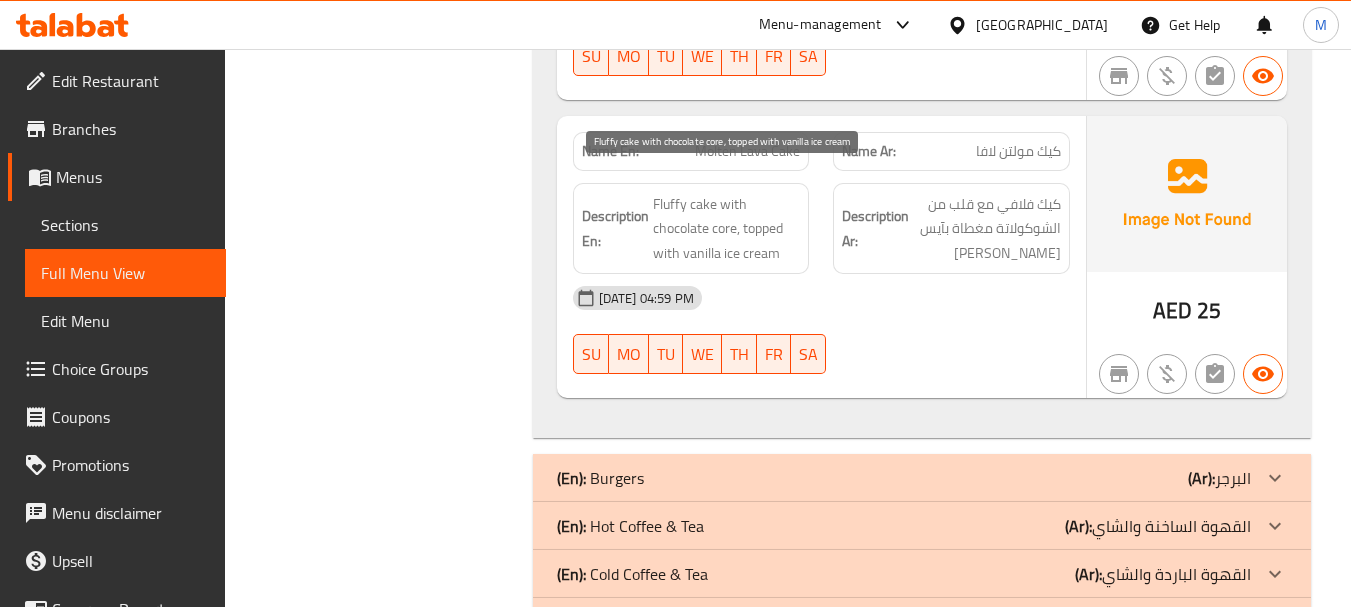 click on "Fluffy cake with chocolate core, topped with vanilla ice cream" at bounding box center [727, 229] 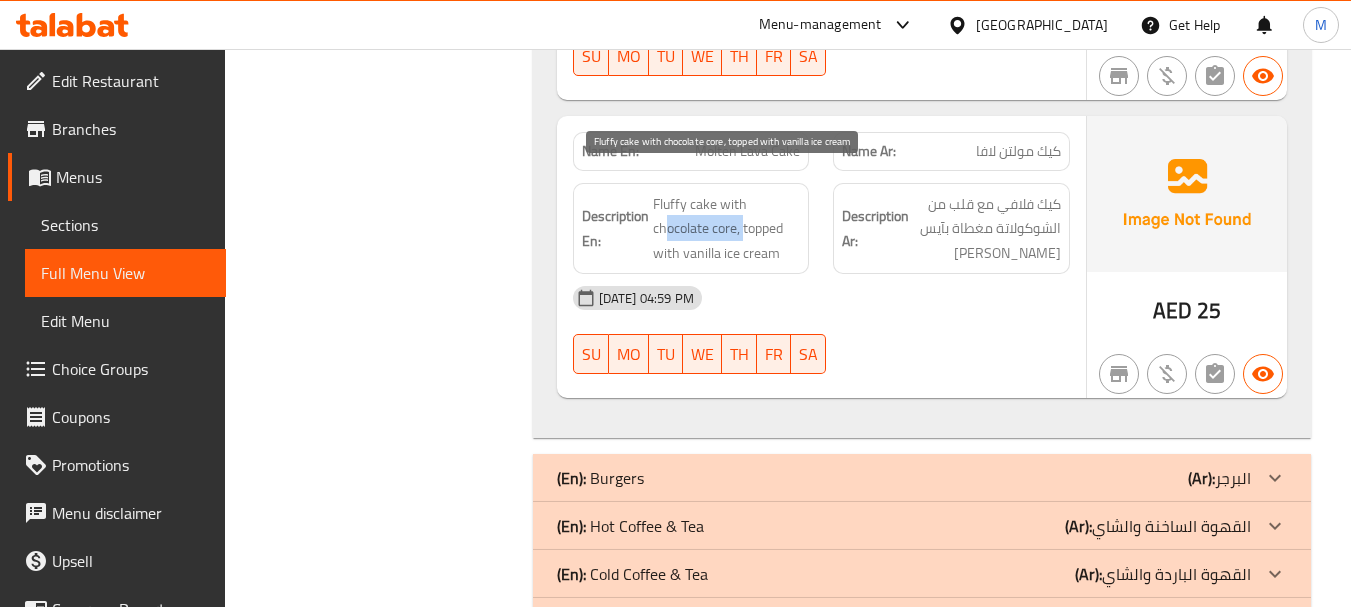 drag, startPoint x: 745, startPoint y: 206, endPoint x: 665, endPoint y: 206, distance: 80 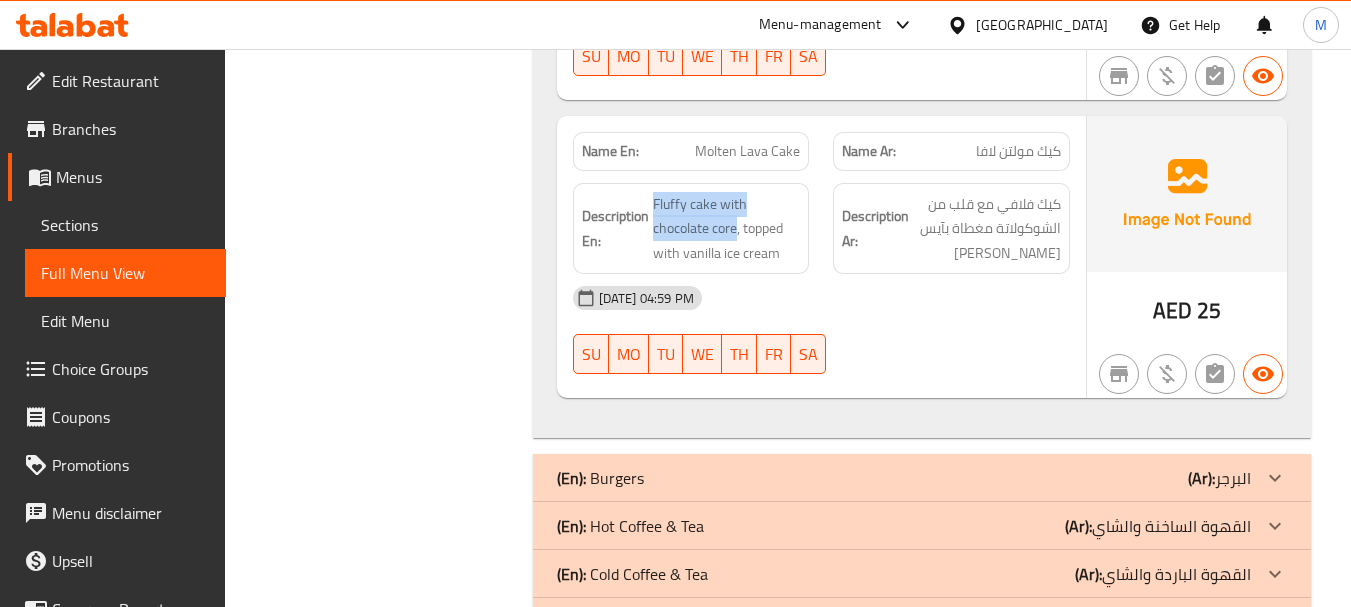 copy on "Fluffy cake with chocolate core" 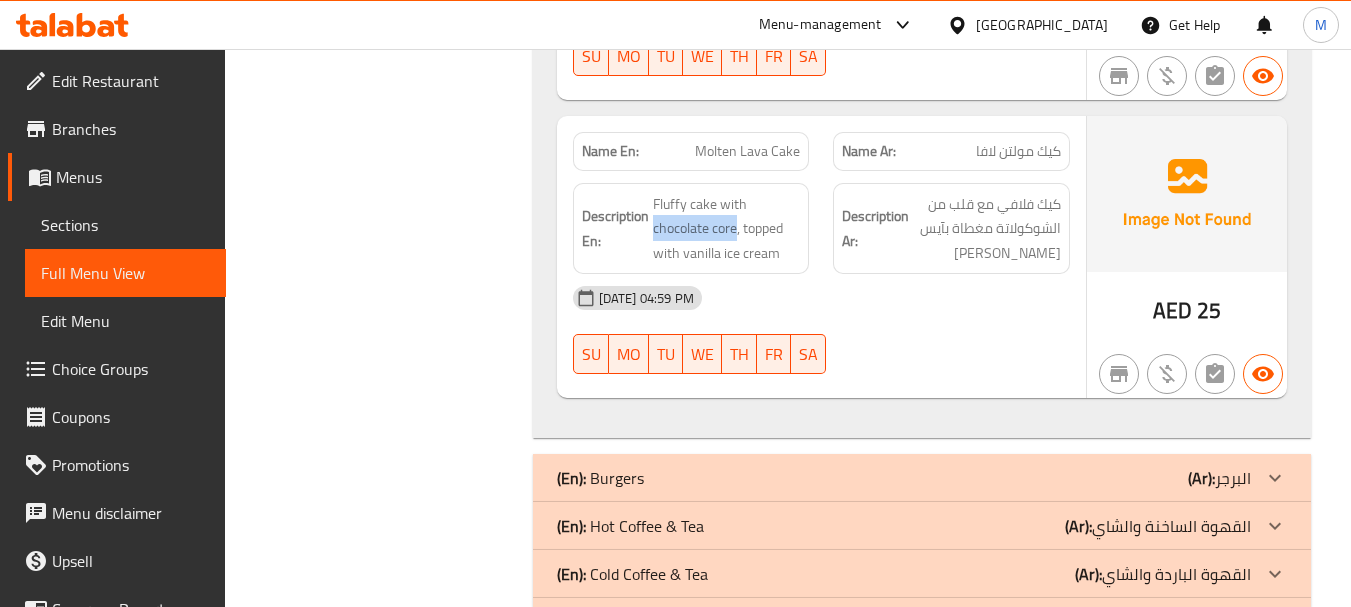 copy on "chocolate core" 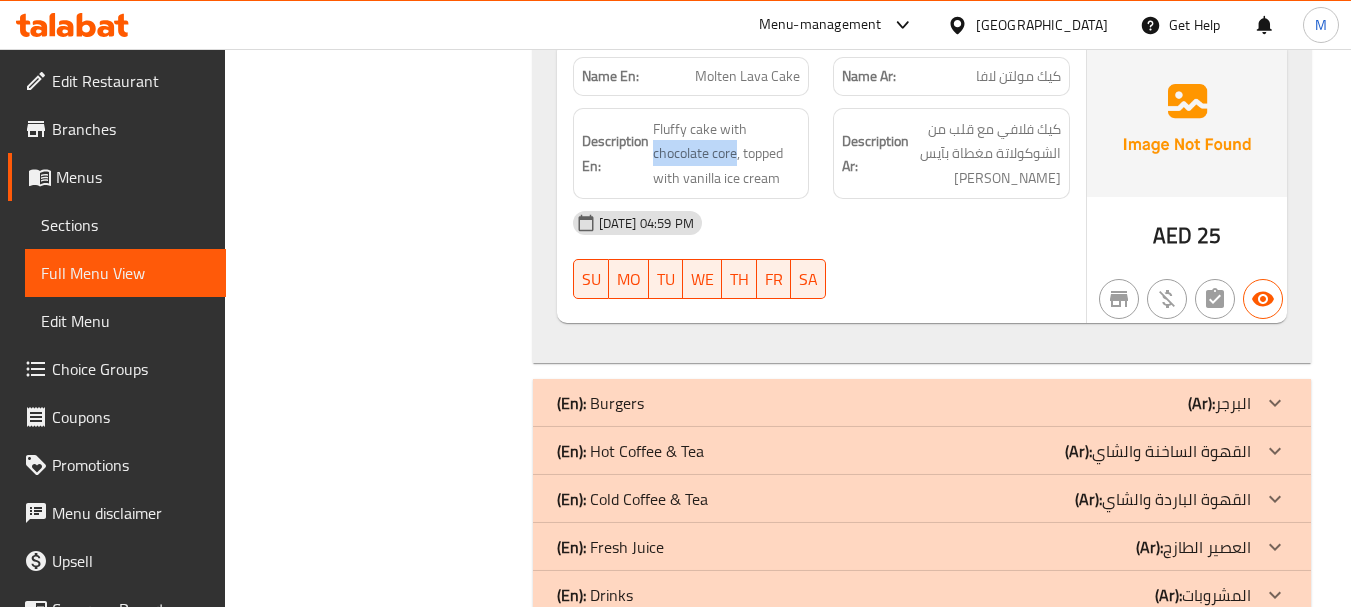 scroll, scrollTop: 1451, scrollLeft: 0, axis: vertical 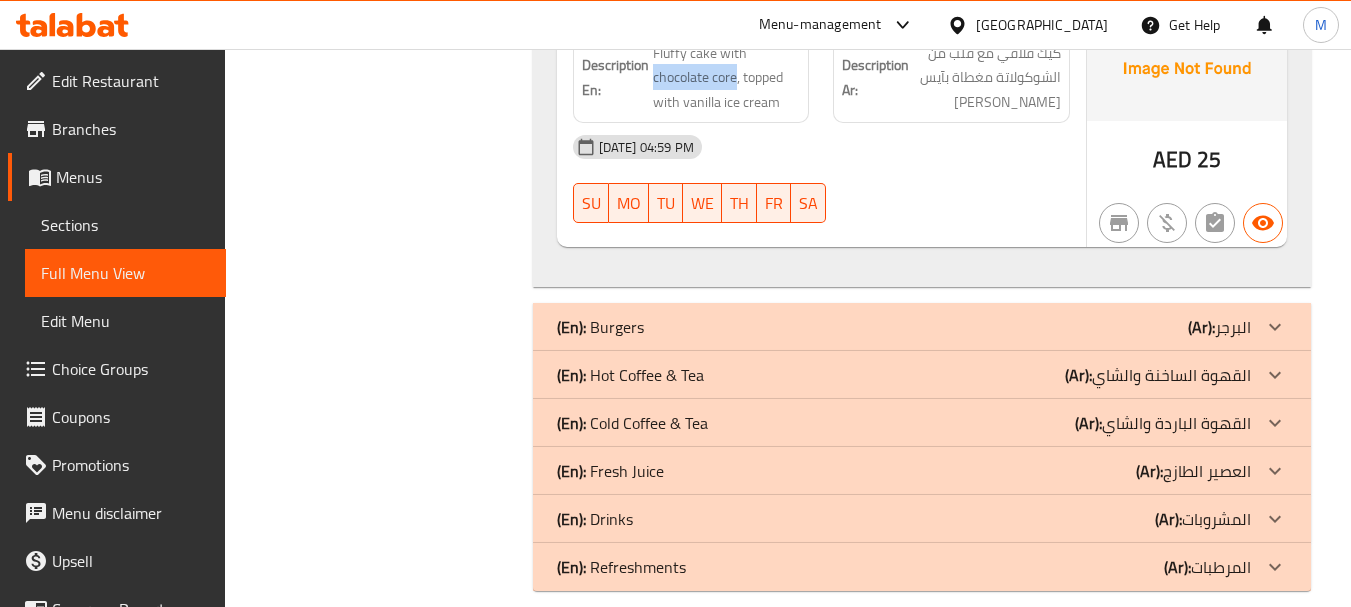 click on "(En):   Burgers (Ar): البرجر" at bounding box center [904, -1128] 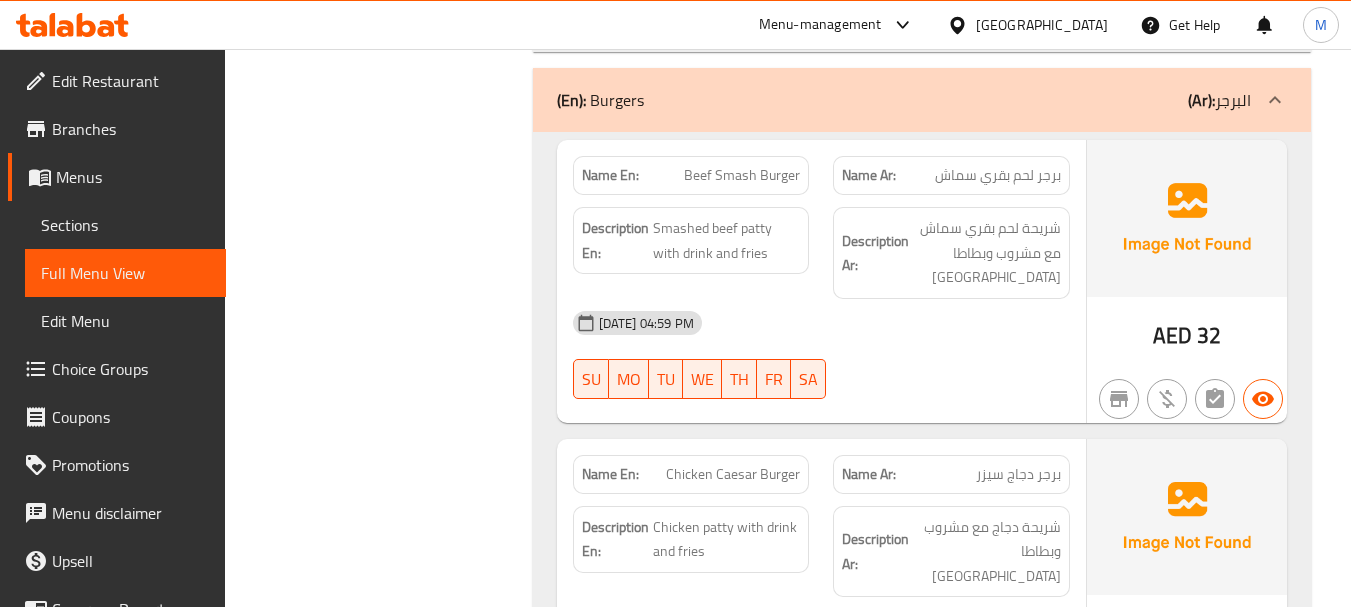 scroll, scrollTop: 1651, scrollLeft: 0, axis: vertical 